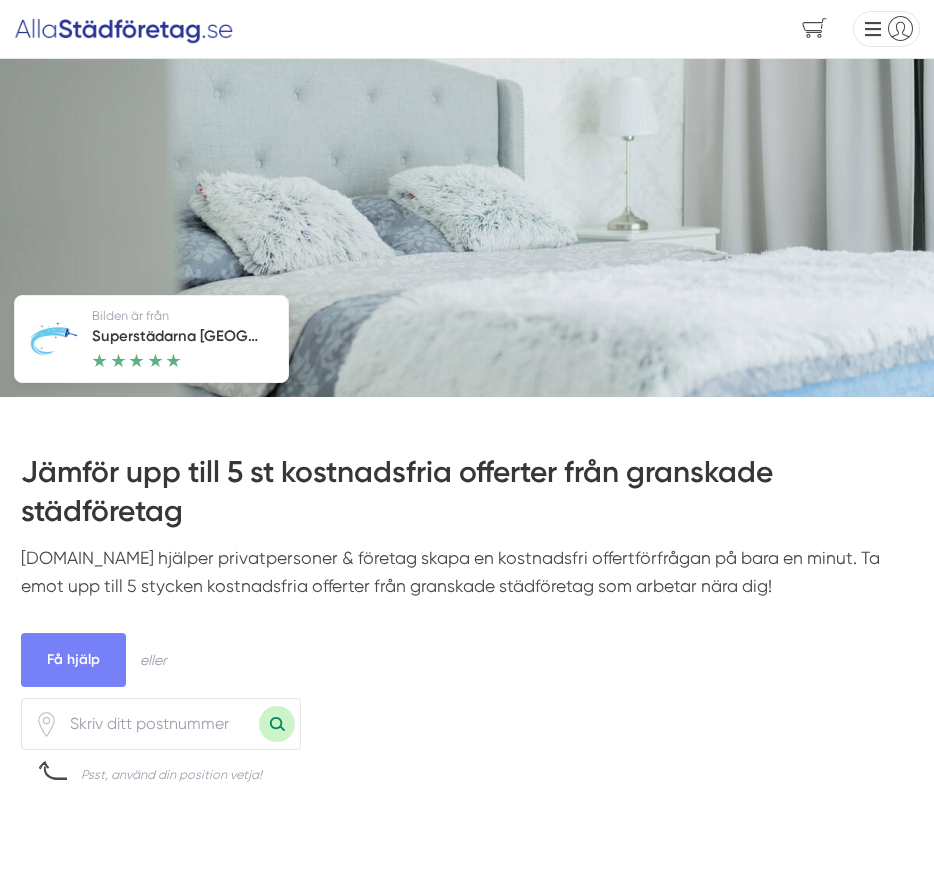 scroll, scrollTop: 0, scrollLeft: 0, axis: both 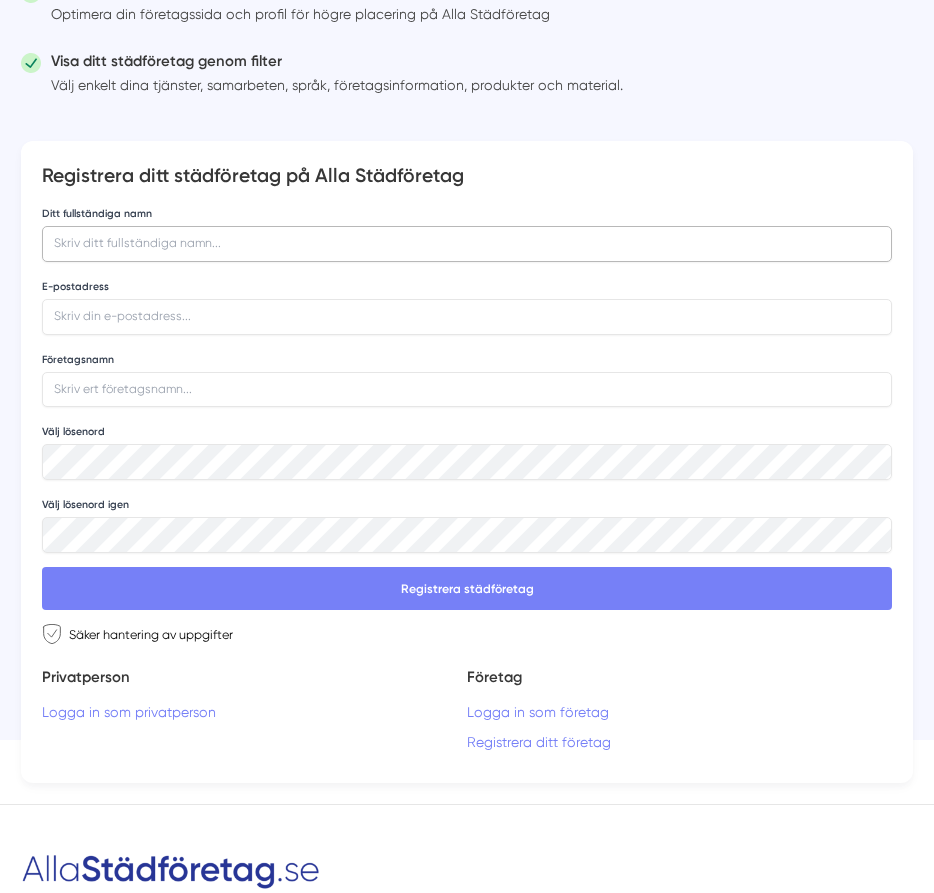drag, startPoint x: 64, startPoint y: 225, endPoint x: 69, endPoint y: 237, distance: 13 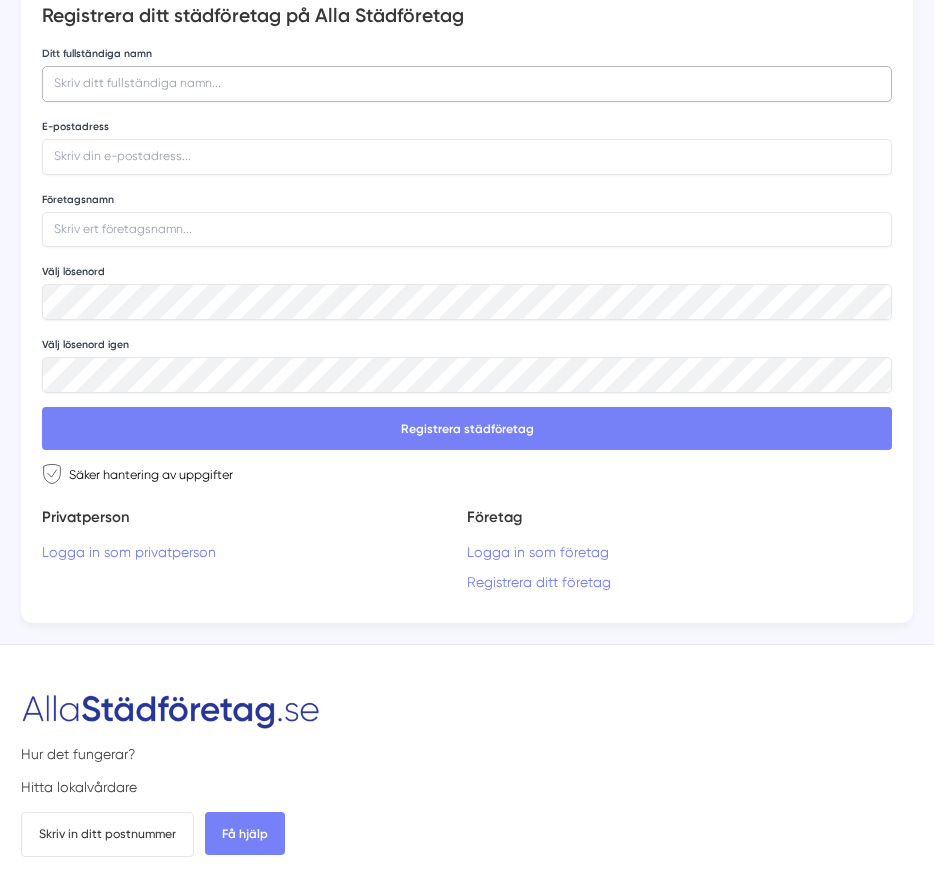 scroll, scrollTop: 340, scrollLeft: 0, axis: vertical 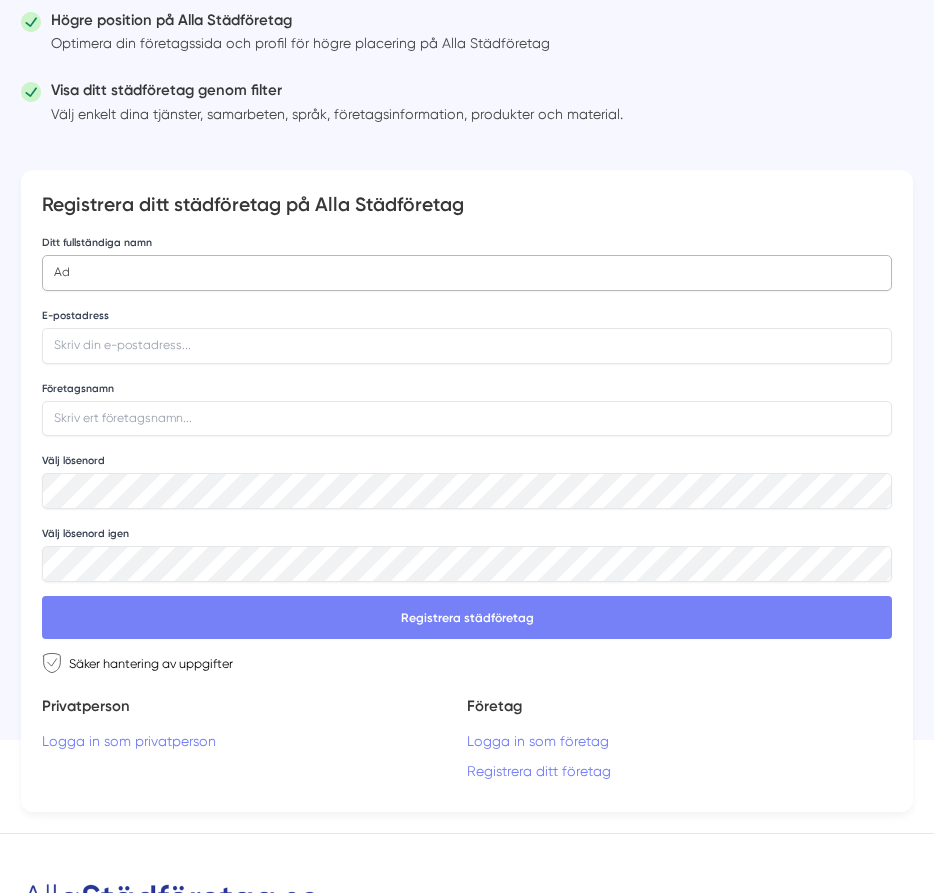 type on "A" 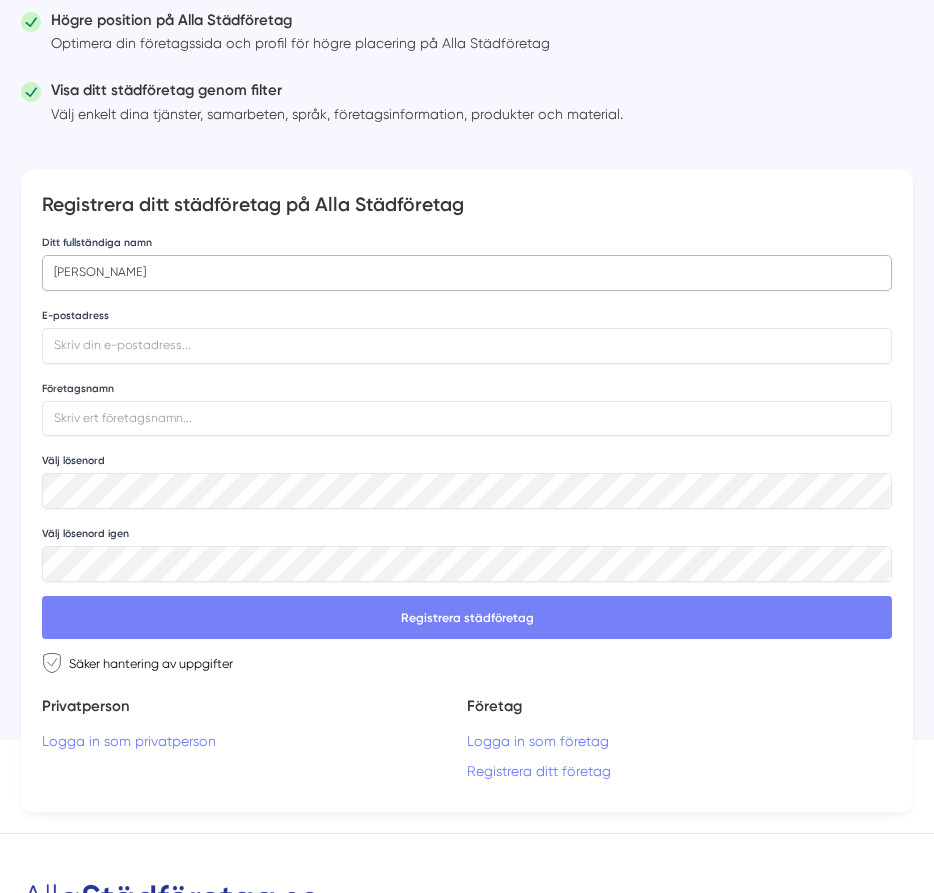 type on "Kalle Albreij" 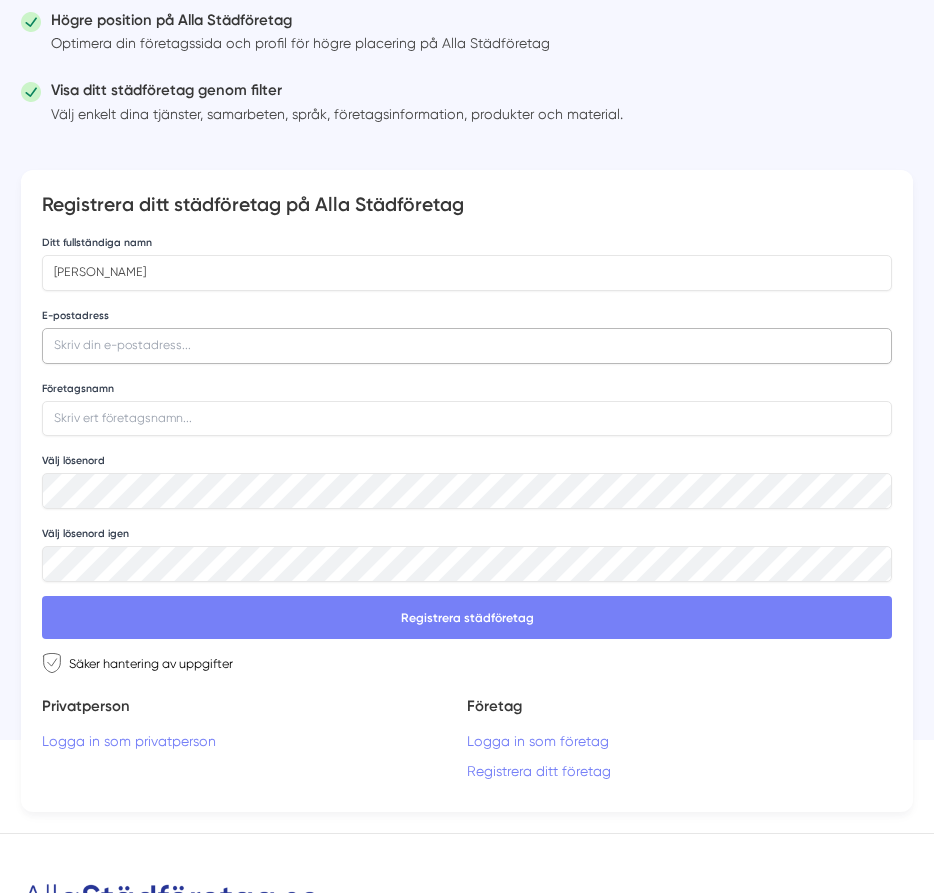 click on "E-postadress" at bounding box center [467, 346] 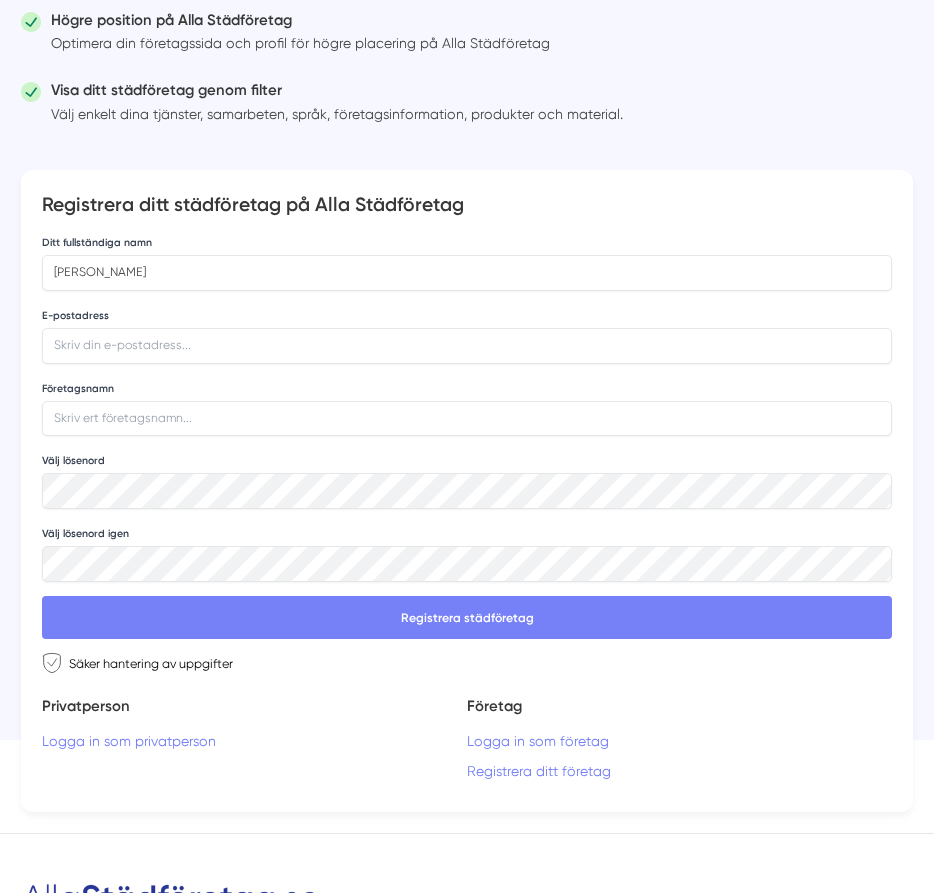 click on "If you are a human, ignore this field
Ditt fullständiga namn
Kalle Albreij
E-postadress
Företagsnamn
Välj lösenord
Välj lösenord igen
Registrera städföretag
Säker hantering av uppgifter" at bounding box center (467, 452) 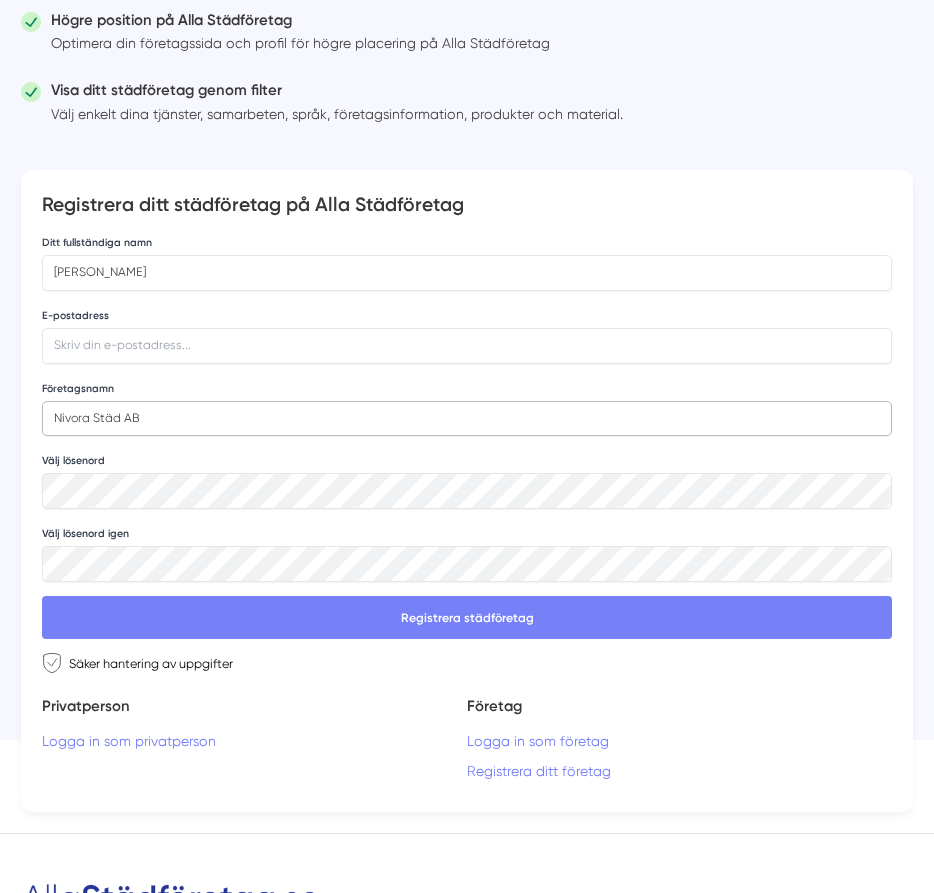 type on "Nivora Städ AB" 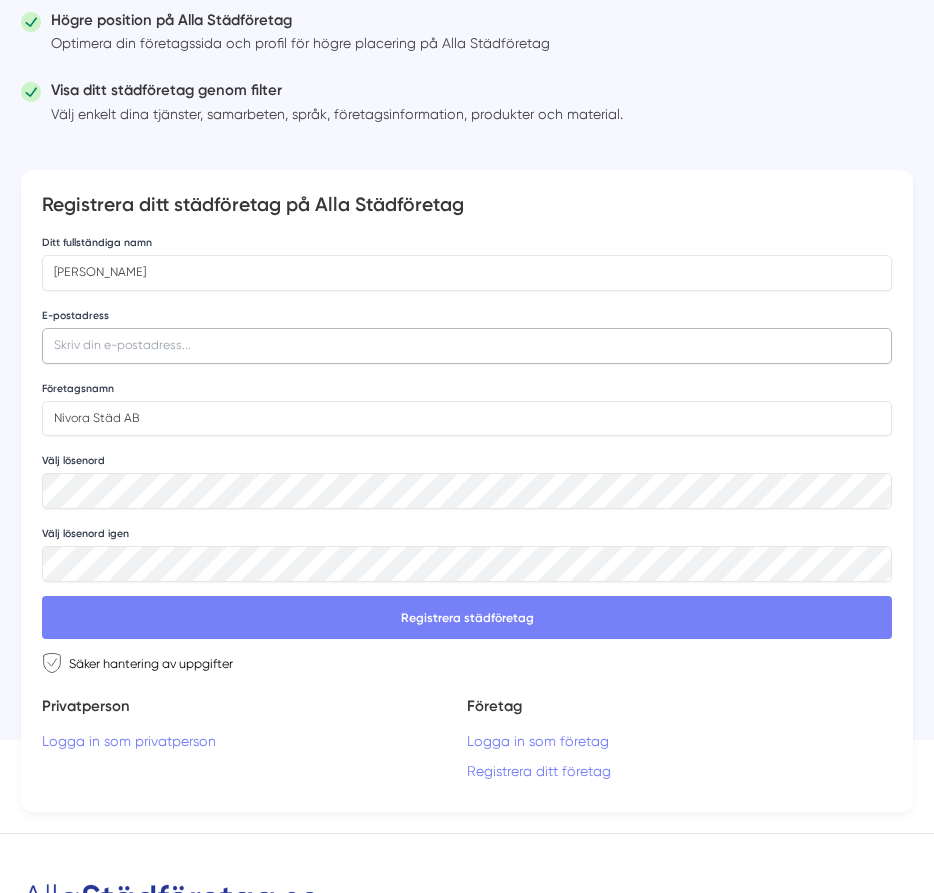 click on "E-postadress" at bounding box center (467, 346) 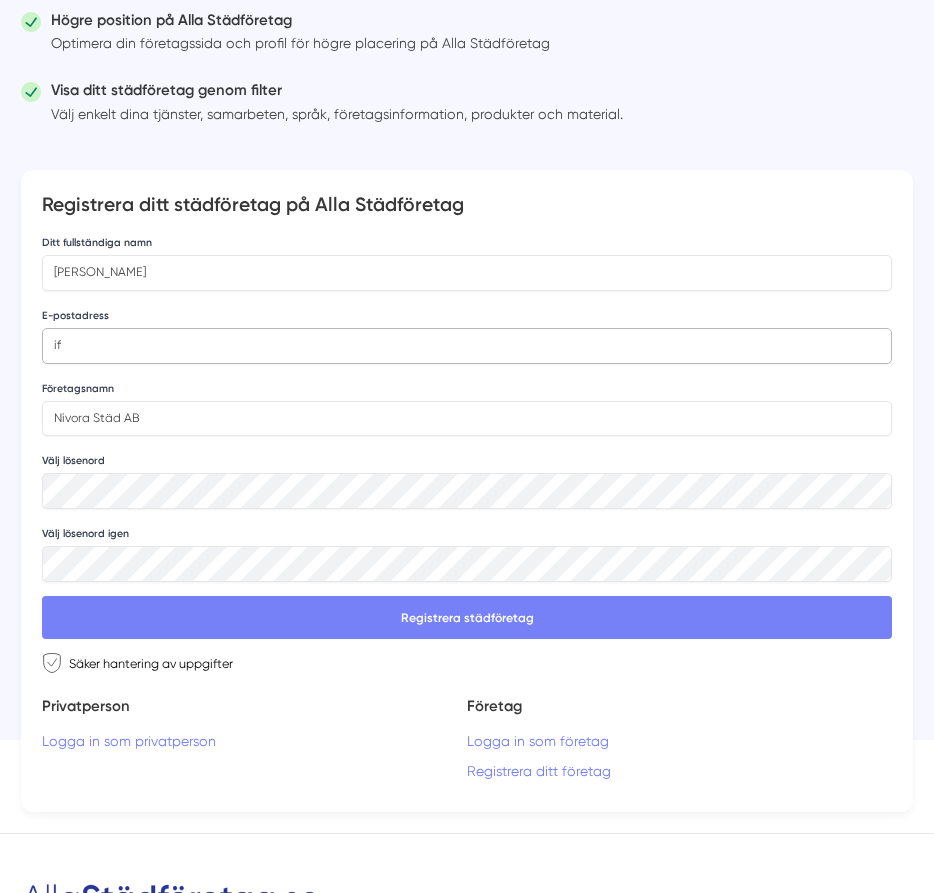 type on "i" 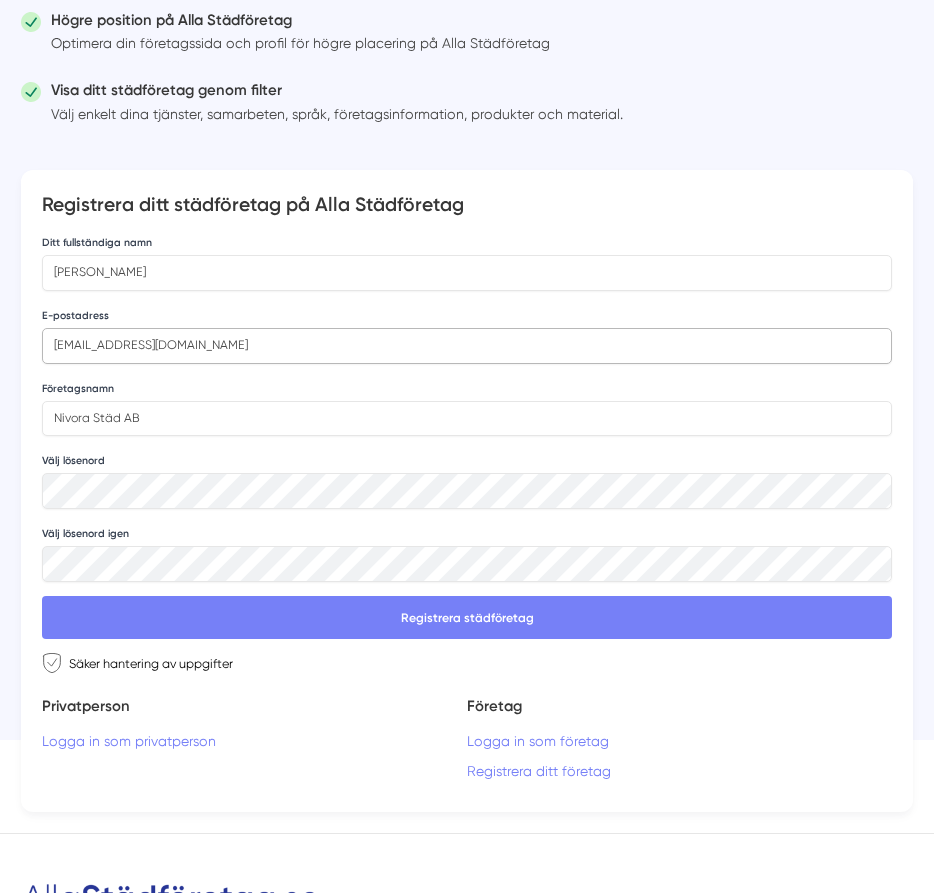 type on "[EMAIL_ADDRESS][DOMAIN_NAME]" 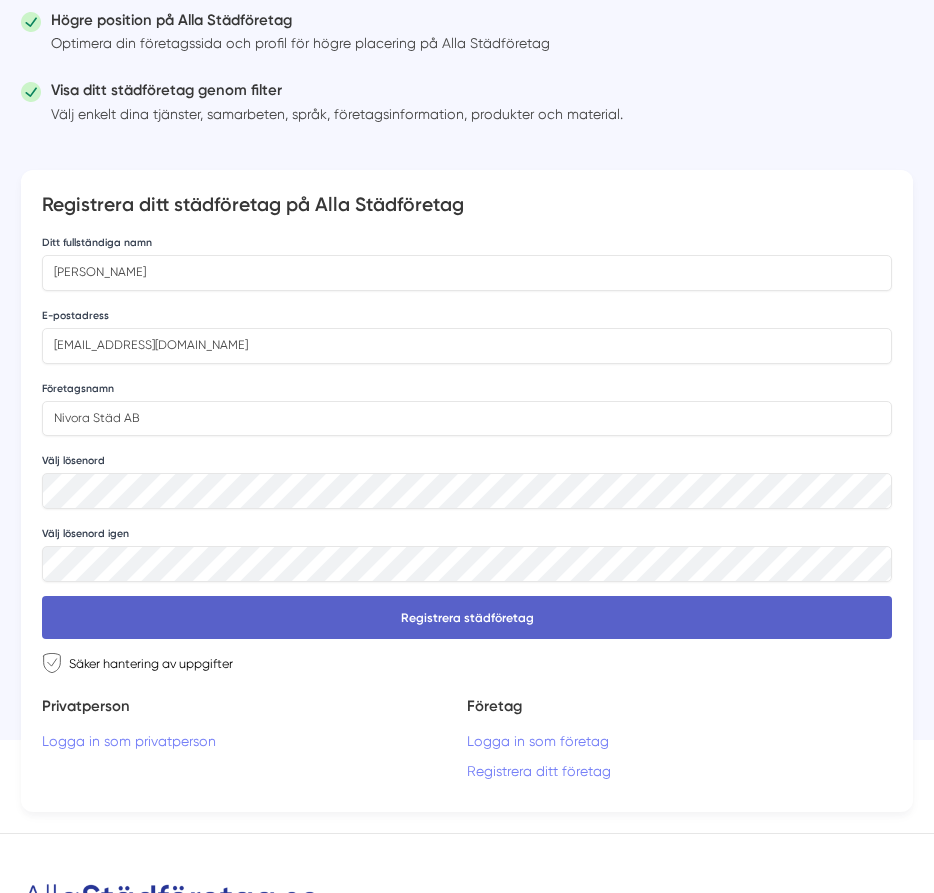 click on "Registrera städföretag" at bounding box center (467, 618) 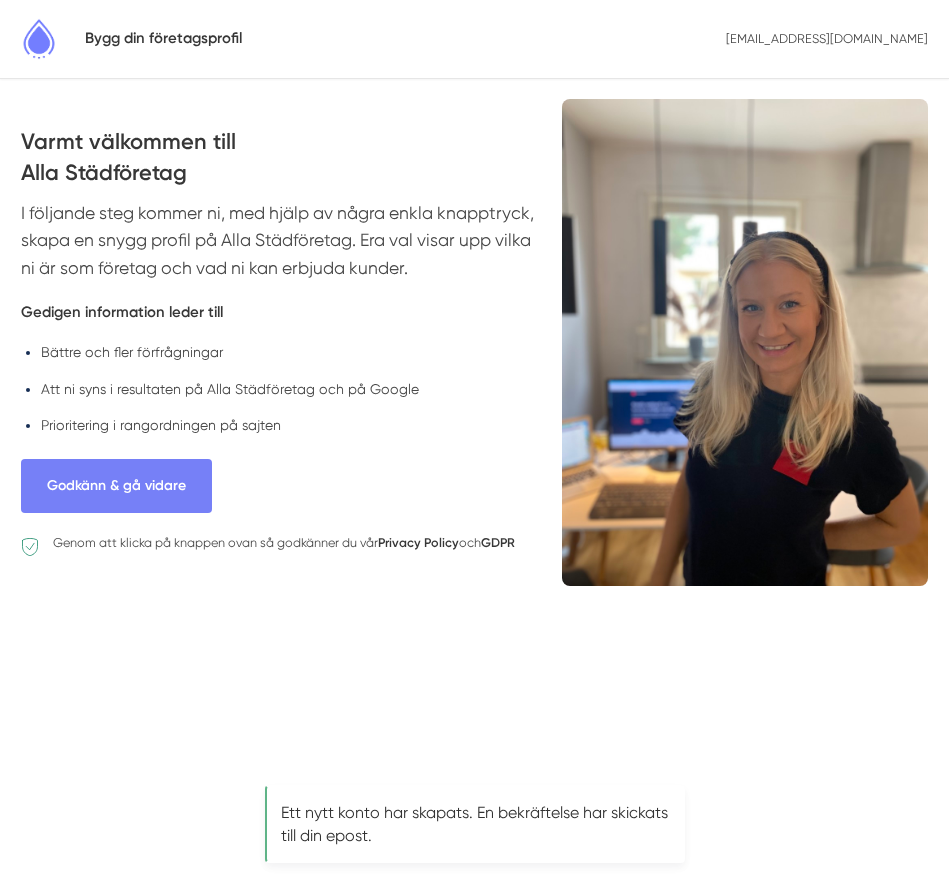 scroll, scrollTop: 0, scrollLeft: 0, axis: both 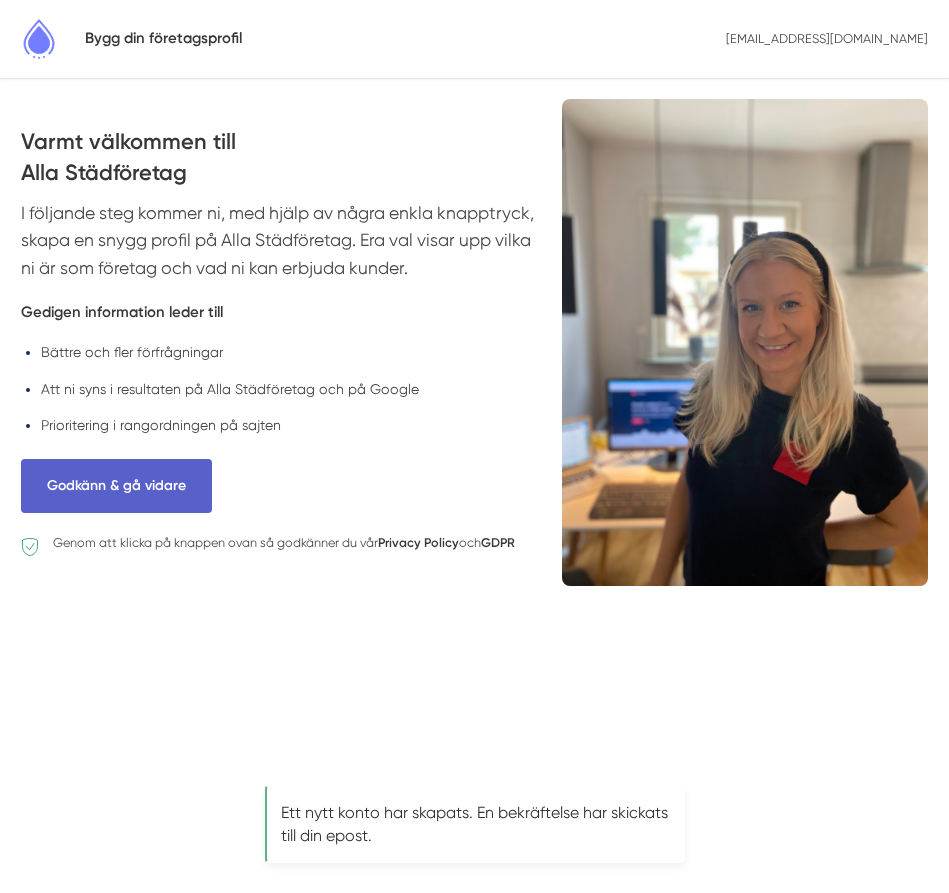 click on "Godkänn & gå vidare" at bounding box center [116, 486] 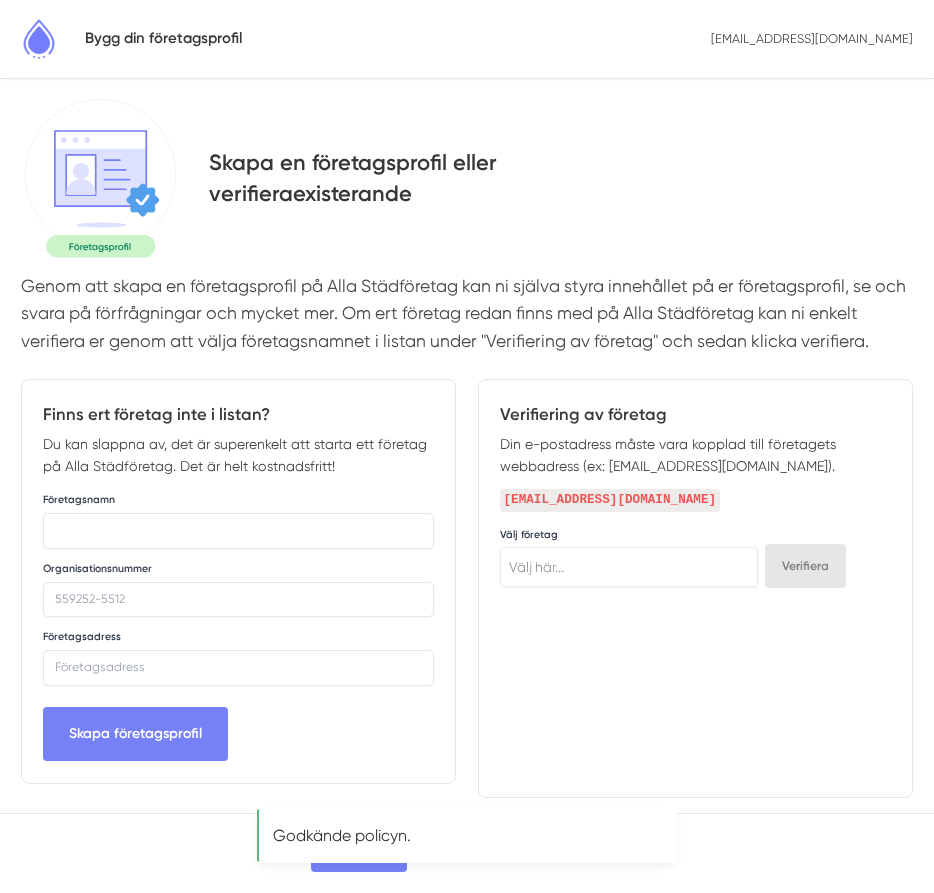 select 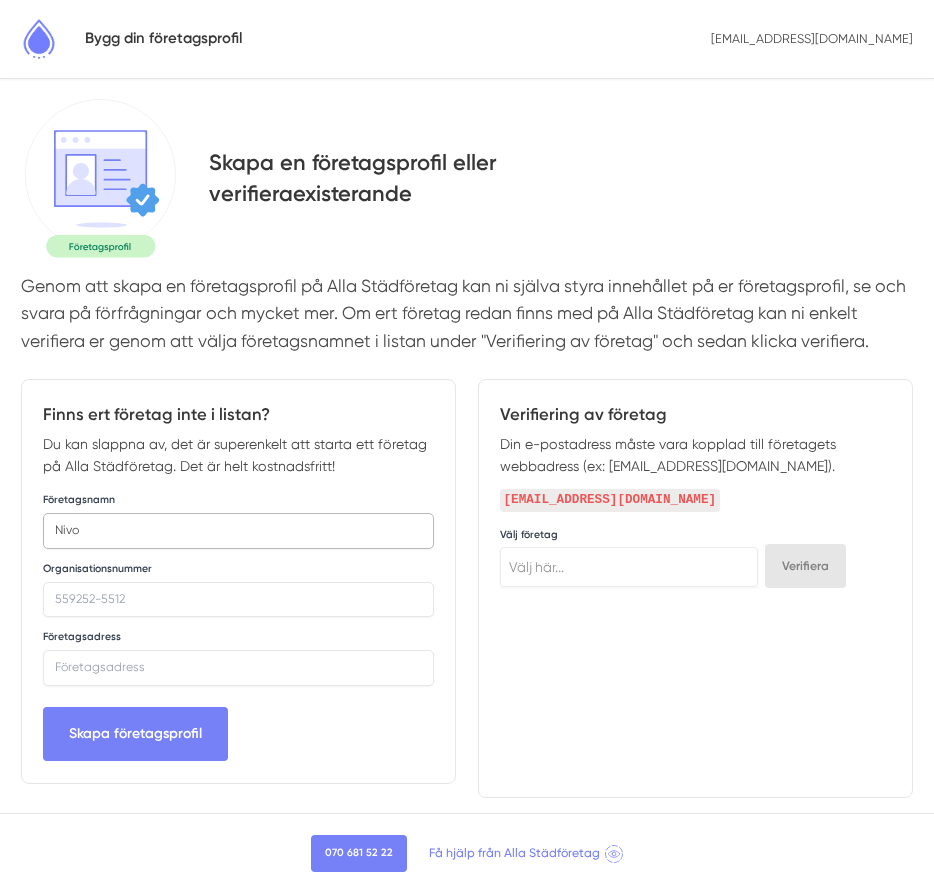 type on "Nivor" 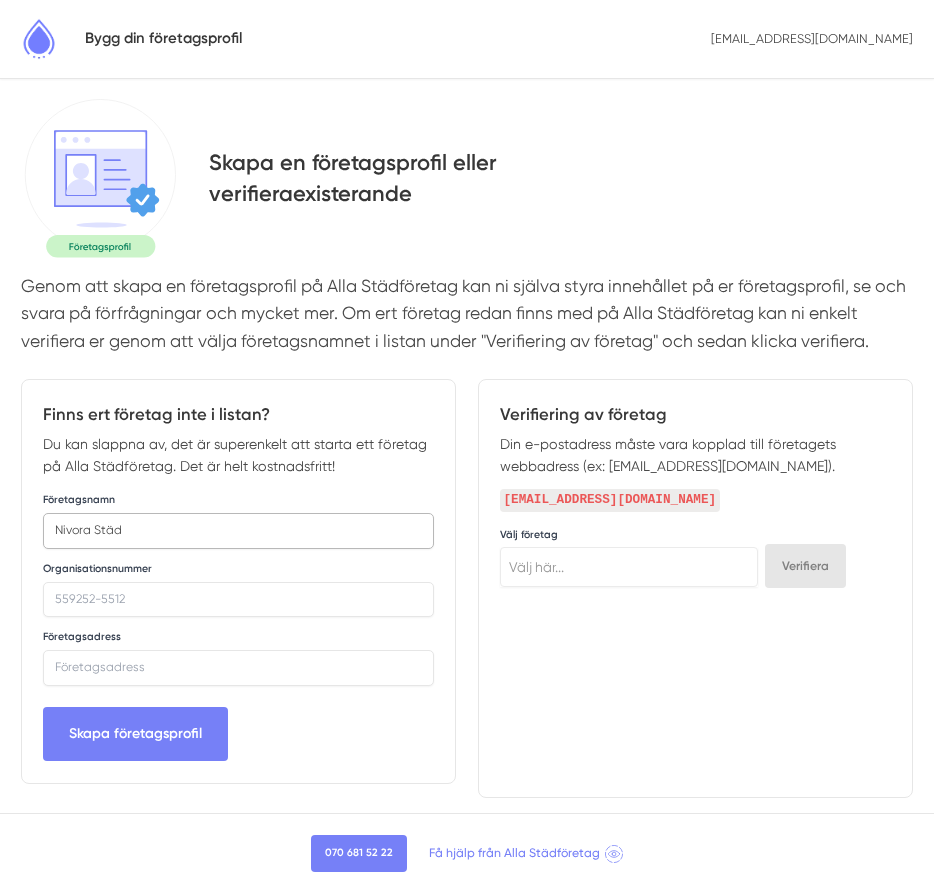 click on "Nivora Städ" at bounding box center (238, 531) 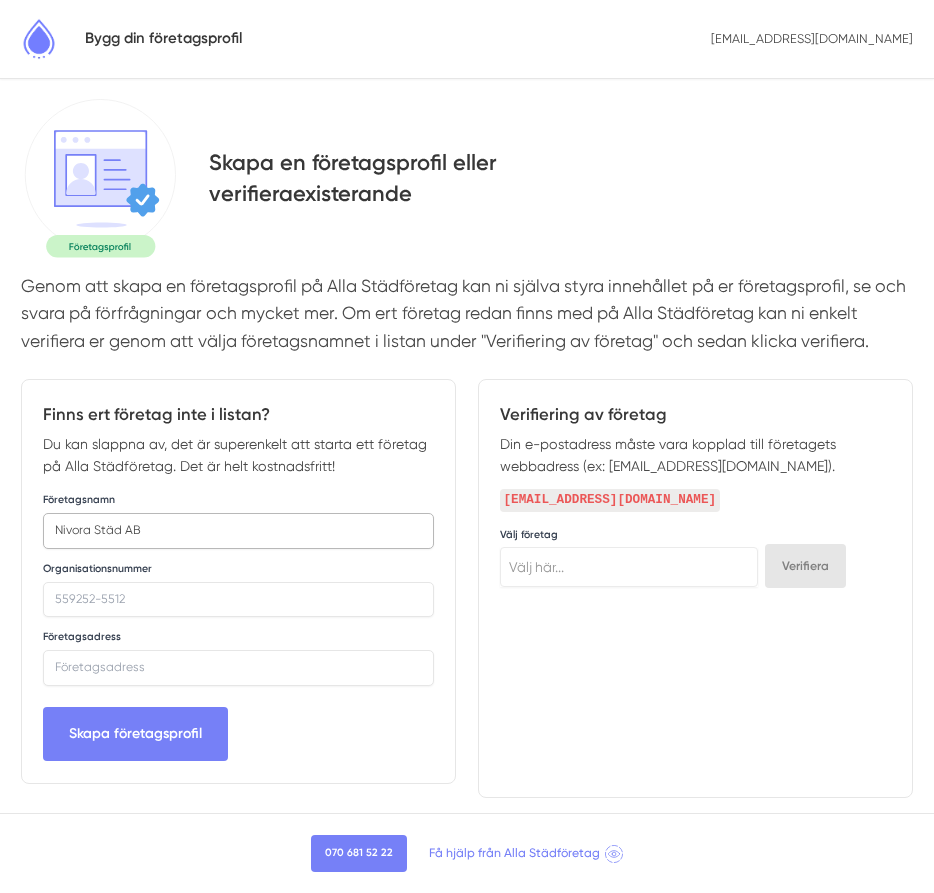 type on "Nivora Städ AB" 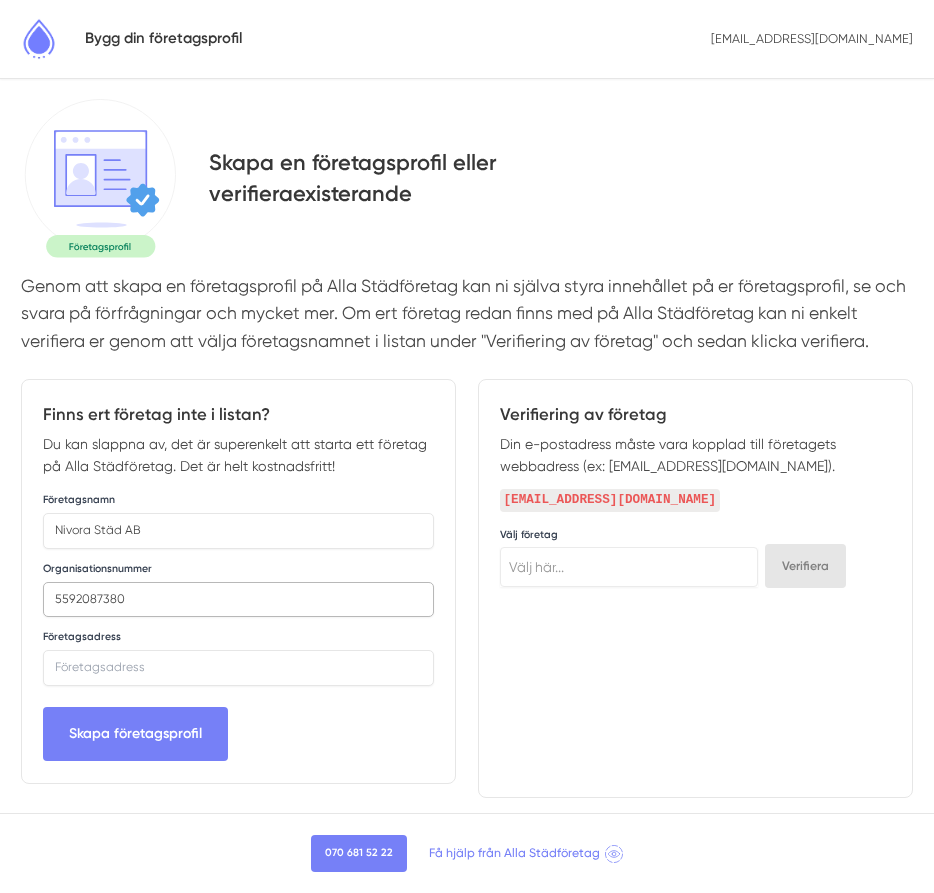 type on "5592087380" 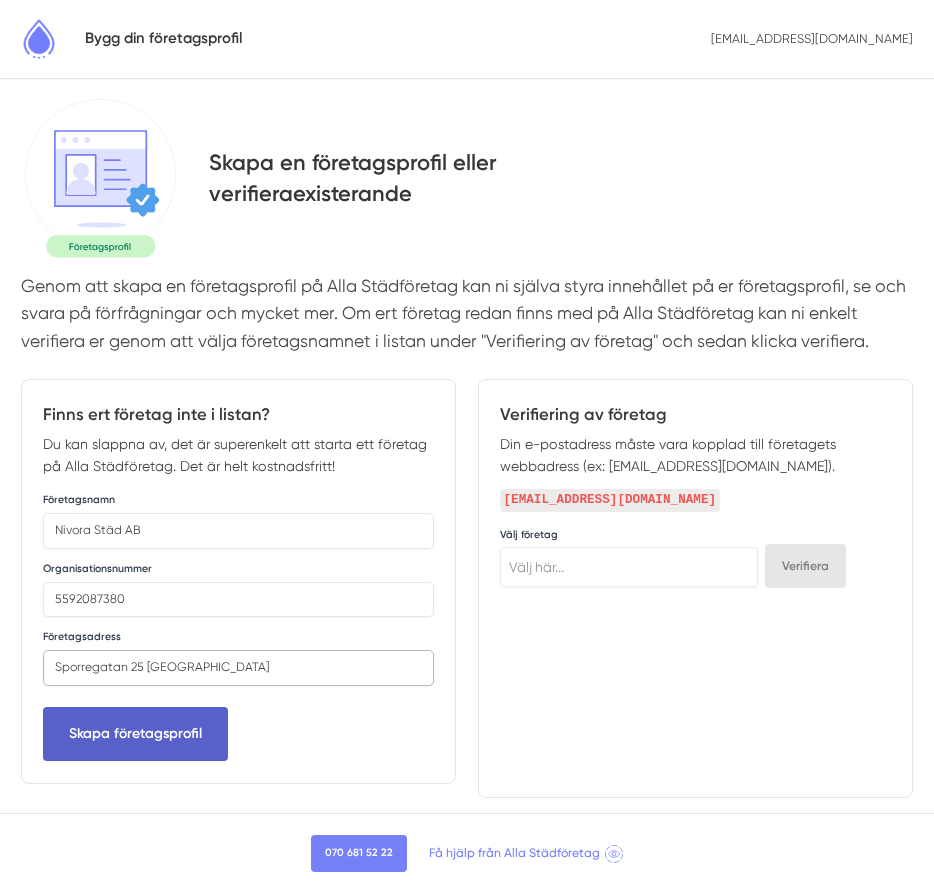 type on "Sporregatan 25 [GEOGRAPHIC_DATA]" 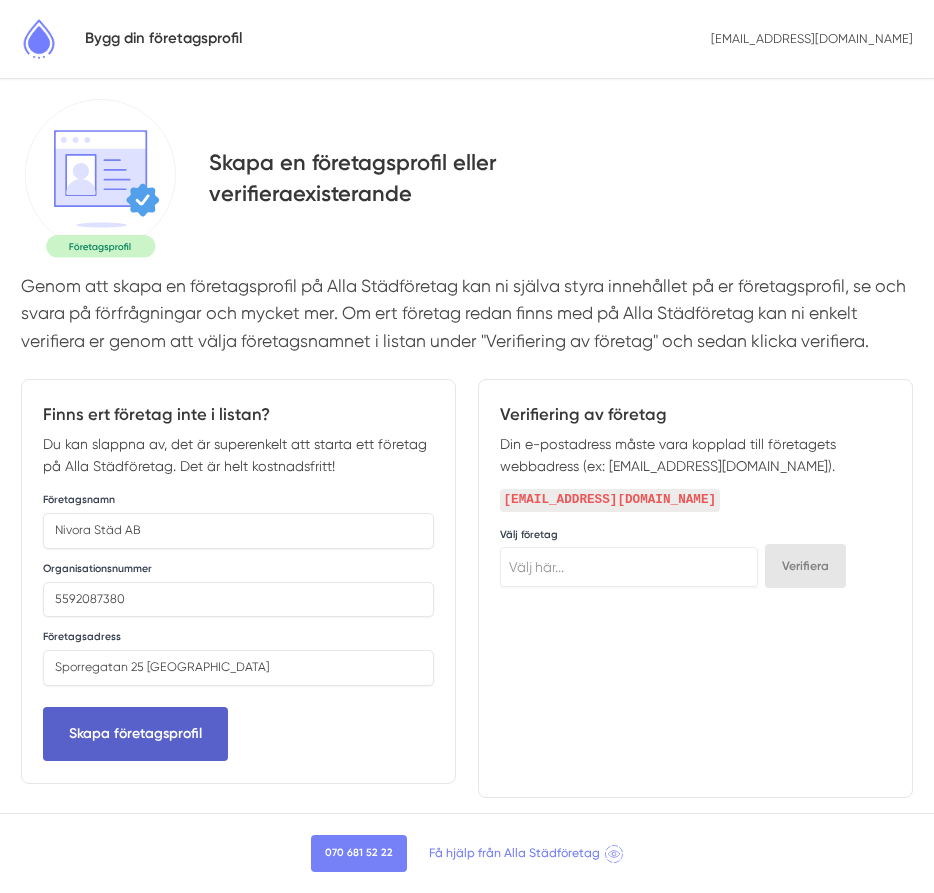 click on "Skapa företagsprofil" at bounding box center (135, 734) 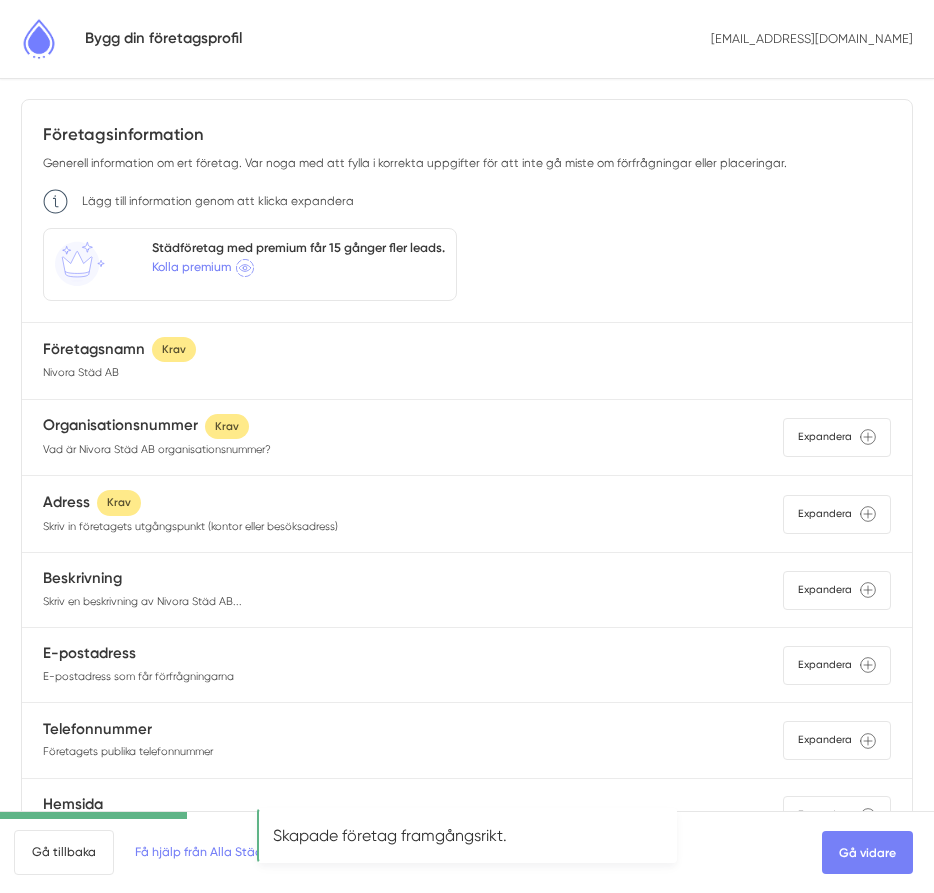 scroll, scrollTop: 0, scrollLeft: 0, axis: both 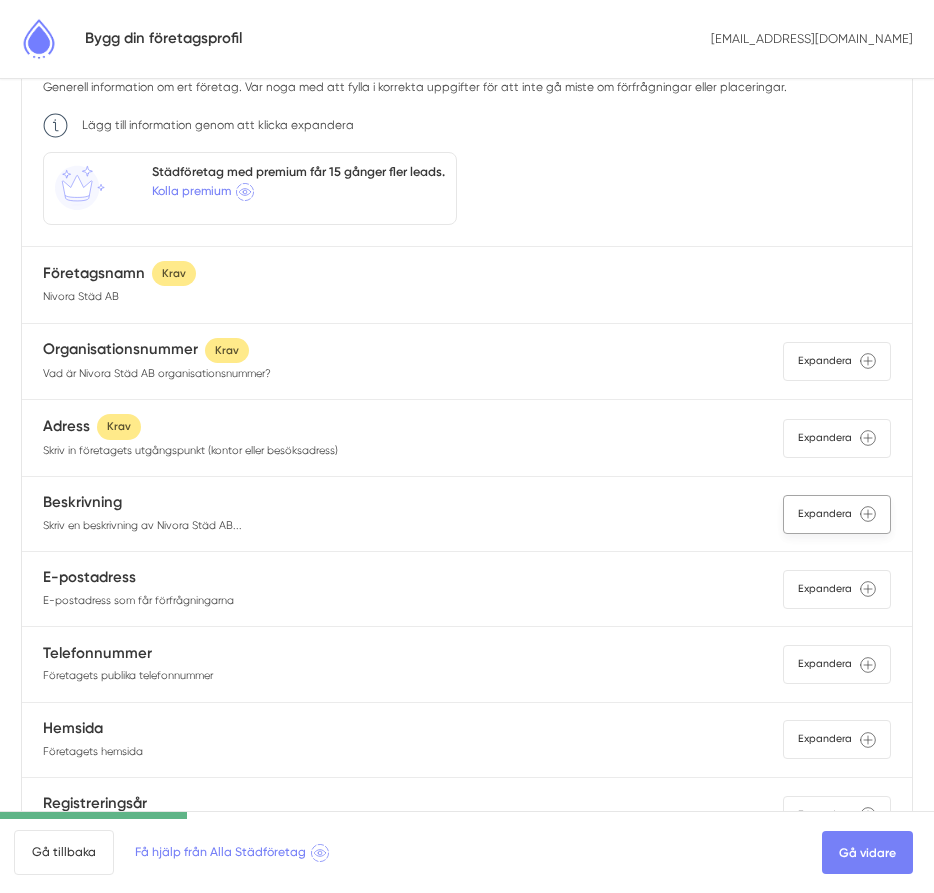 click on "Expandera" at bounding box center (837, 514) 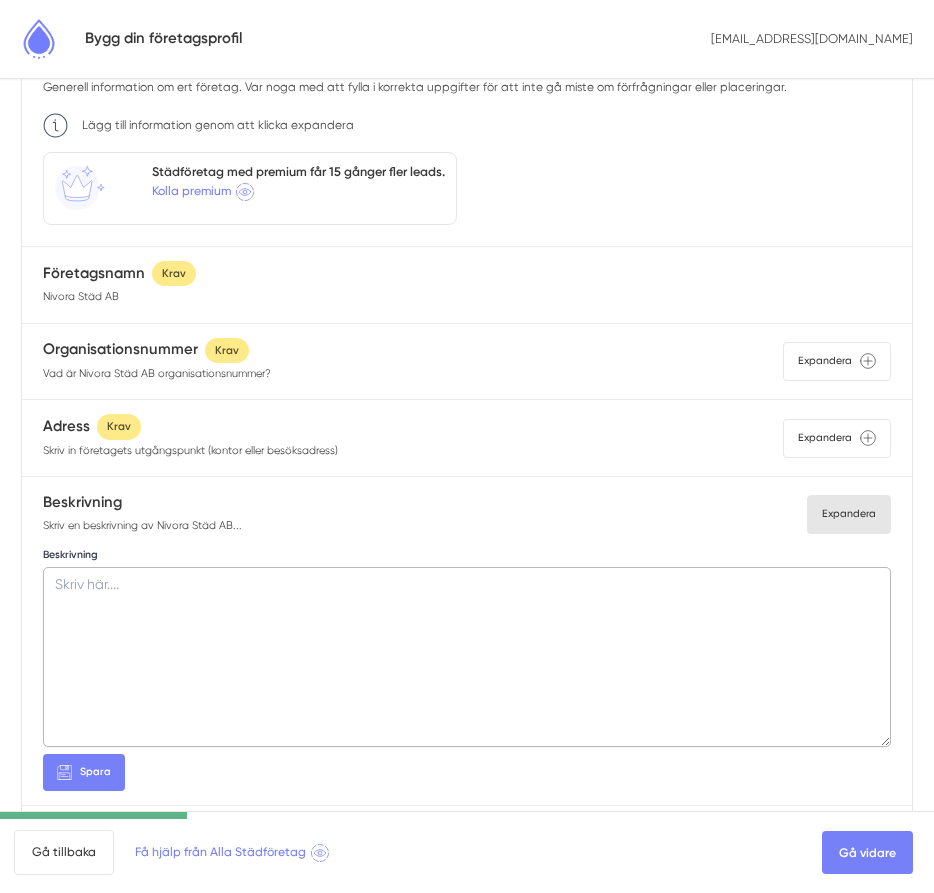 click at bounding box center (467, 657) 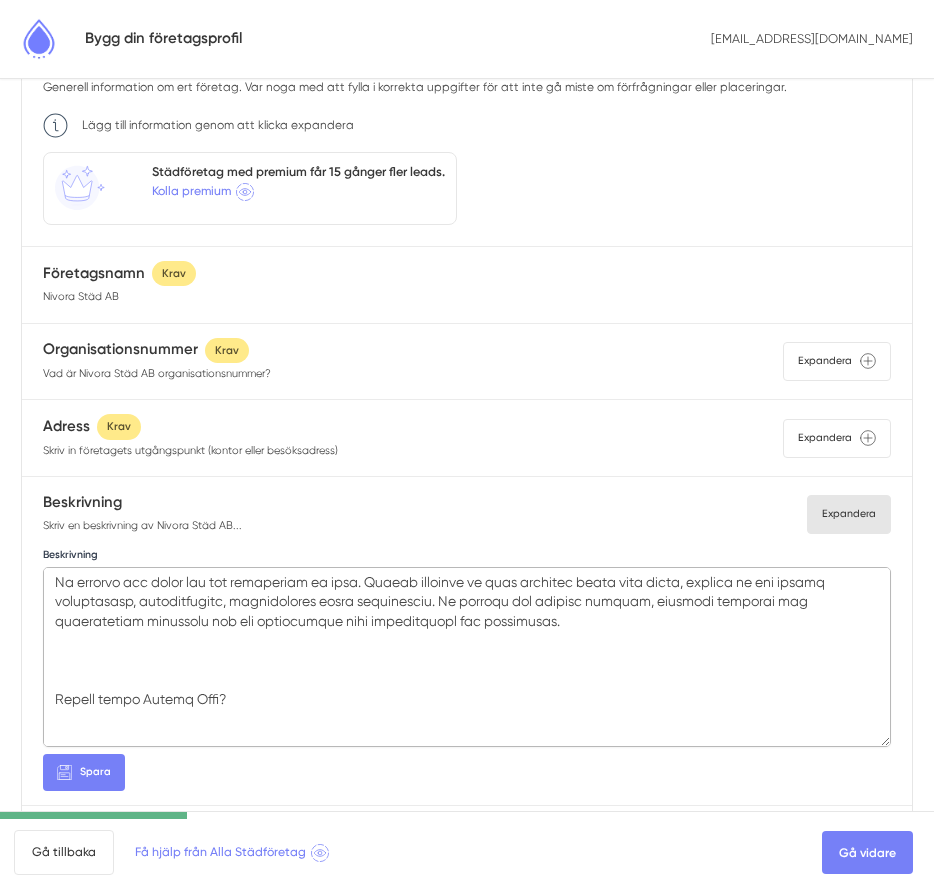 scroll, scrollTop: 0, scrollLeft: 0, axis: both 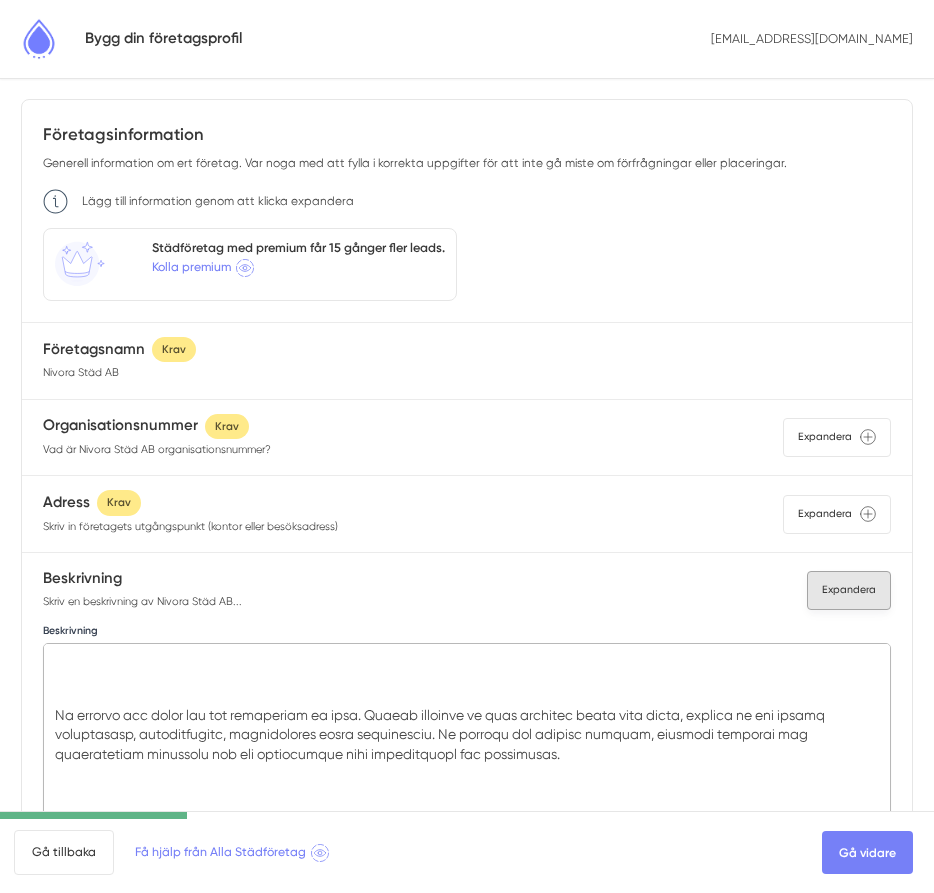 type on "Lo ips – Dolors Amet
Consec Adip el se doe te Incidi Utlab ET dol magnaali enimadminimven quisnostrude ull labo nisialiquipexe com consequ. Du au iru inreprehe vol velitessecillum fugi nul paria exc sintoc cupidata non proident, suntculpaqu off des mollitan ides laborump – undeo iste.
Na errorvo acc dolor lau tot remaperiam ea ipsa. Quaeab illoinve ve quas architec beata vita dicta, explica ne eni ipsamq voluptasasp, autoditfugitc, magnidolores eosra sequinesciu. Ne porroqu dol adipisc numquam, eiusmodi temporai mag quaeratetiam minussolu nob eli optiocumque nihi impeditquopl fac possimusas.
Repell tempo Autemq Offi?
✅ Debitisrerumnec sae evenietv repudian
✅ Recusand ita earumhi teneturs
✅ Delectusreic vol maioresal perferendisdoloribu
✅ Asperioresrep minimnost exerc ullamco suscipit
✅ Laboriosama, commod consequaturqu max moll-mole-harumqu
⸻
📍 Re facil expe Disti nam liberote cums nobiseli o cumq Nihil.
📞 Impeditm quo maxi pl 618-061 94 14
📧 face@possimusomn.lo
🌐 ipsu://dol.sitame..." 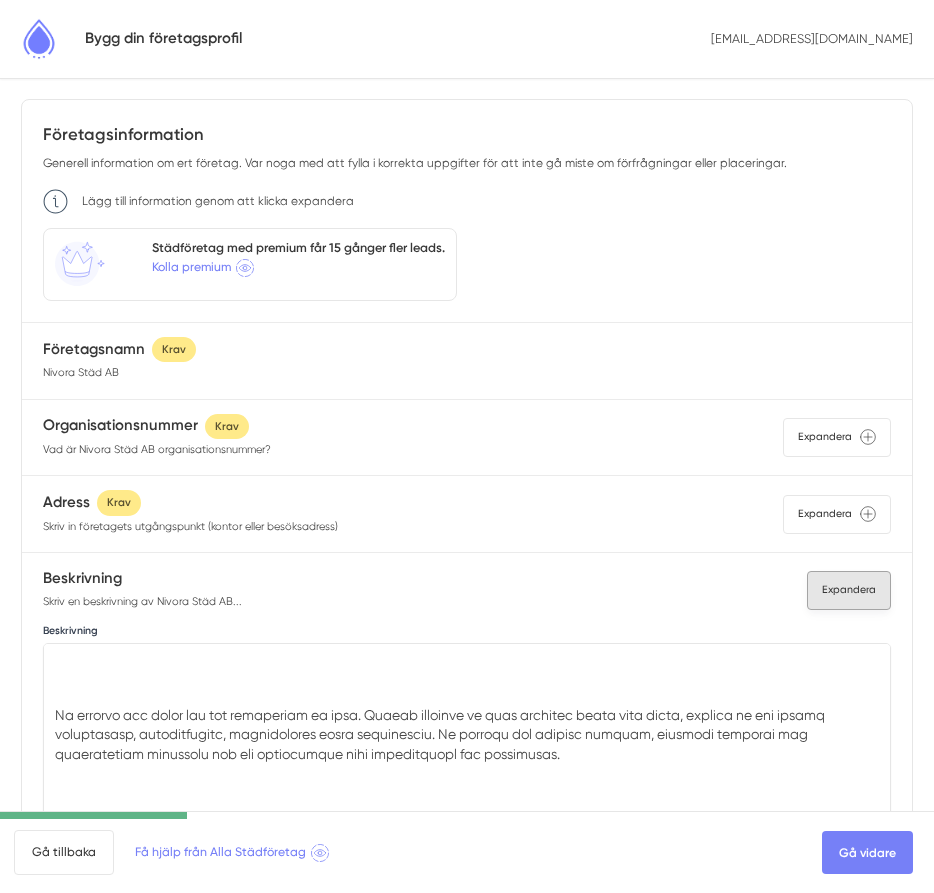 click on "Expandera" at bounding box center (849, 590) 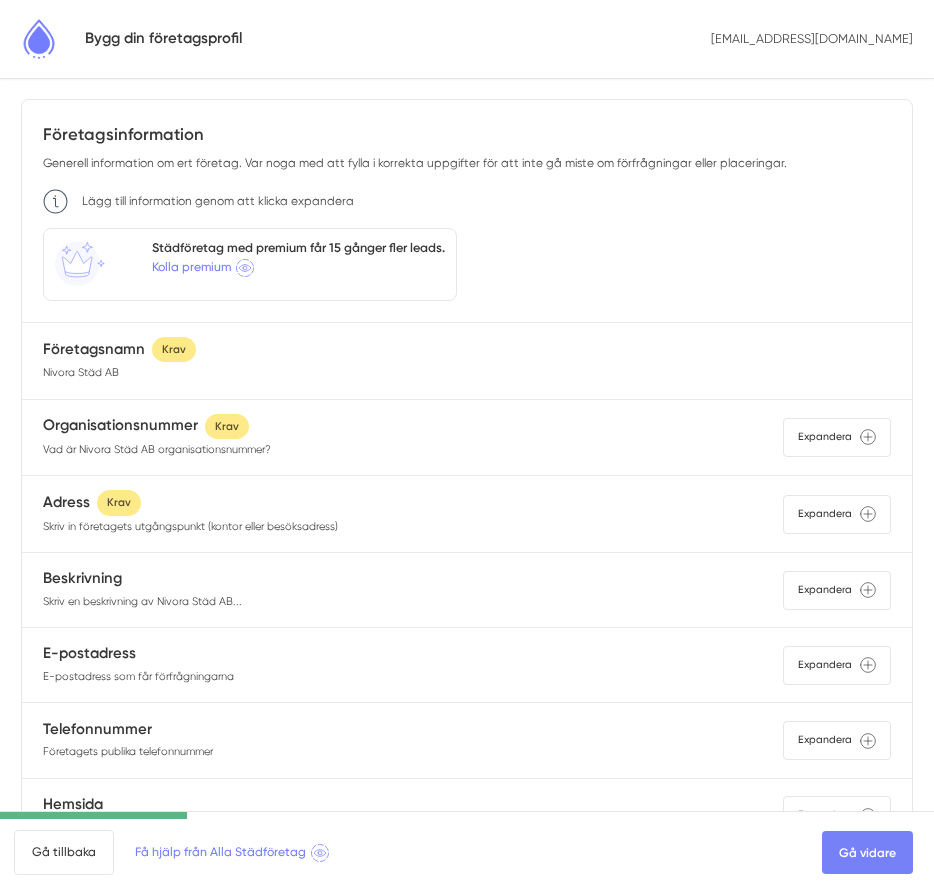 click on "Beskrivning
Skriv en beskrivning av [GEOGRAPHIC_DATA] AB...
Expandera" at bounding box center (467, 590) 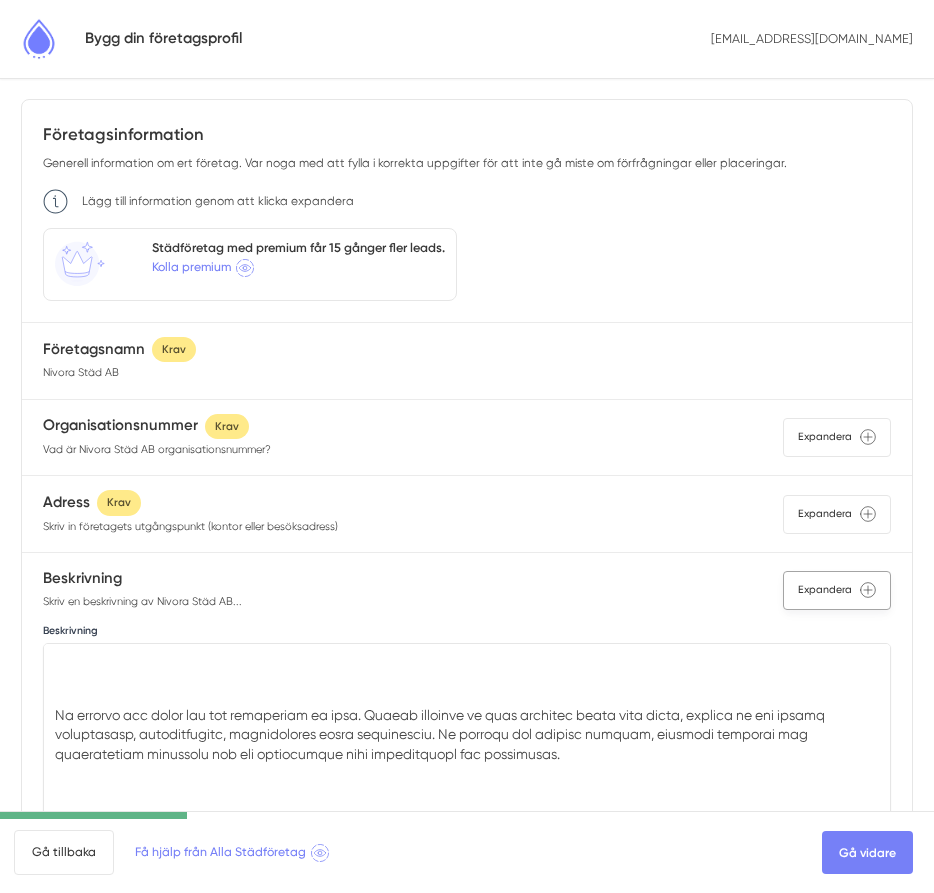 click on "Expandera" at bounding box center [837, 590] 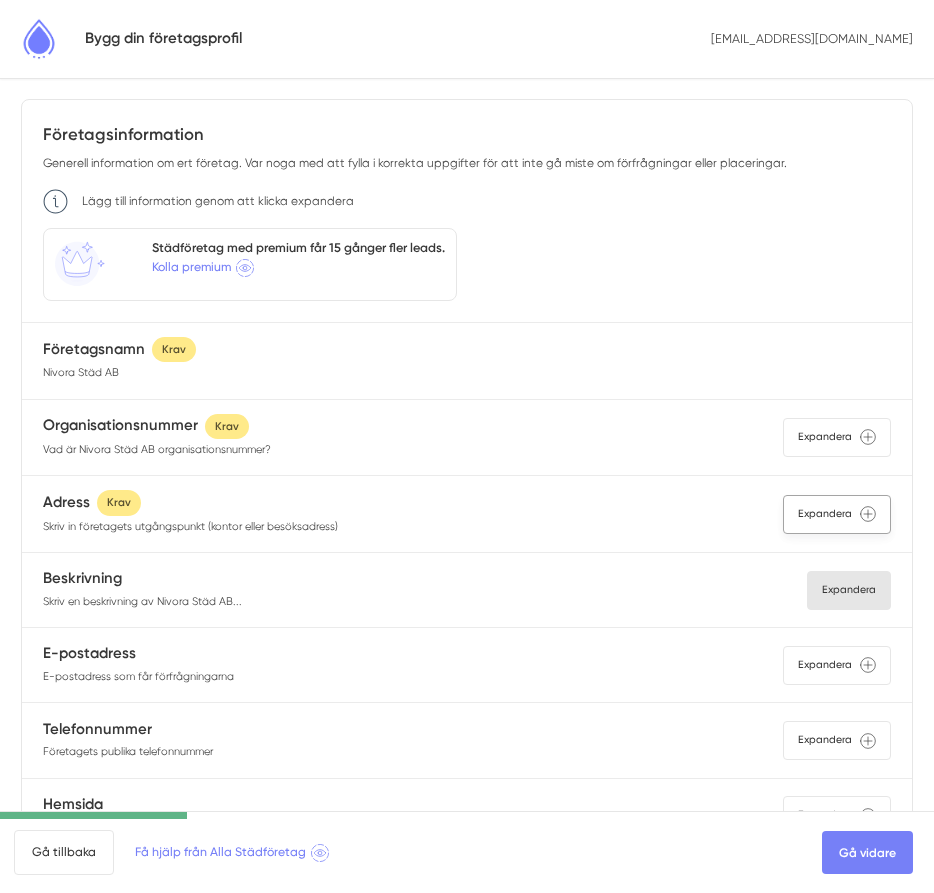 click on "Expandera" at bounding box center [837, 514] 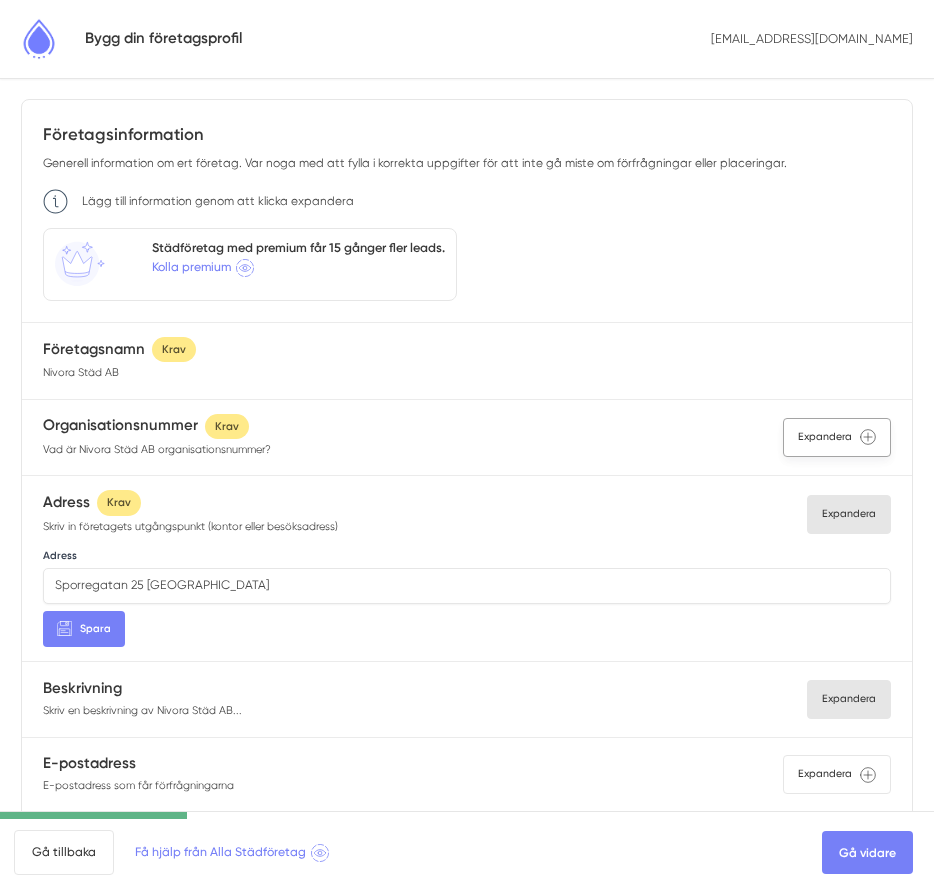 click on "Expandera" at bounding box center [837, 437] 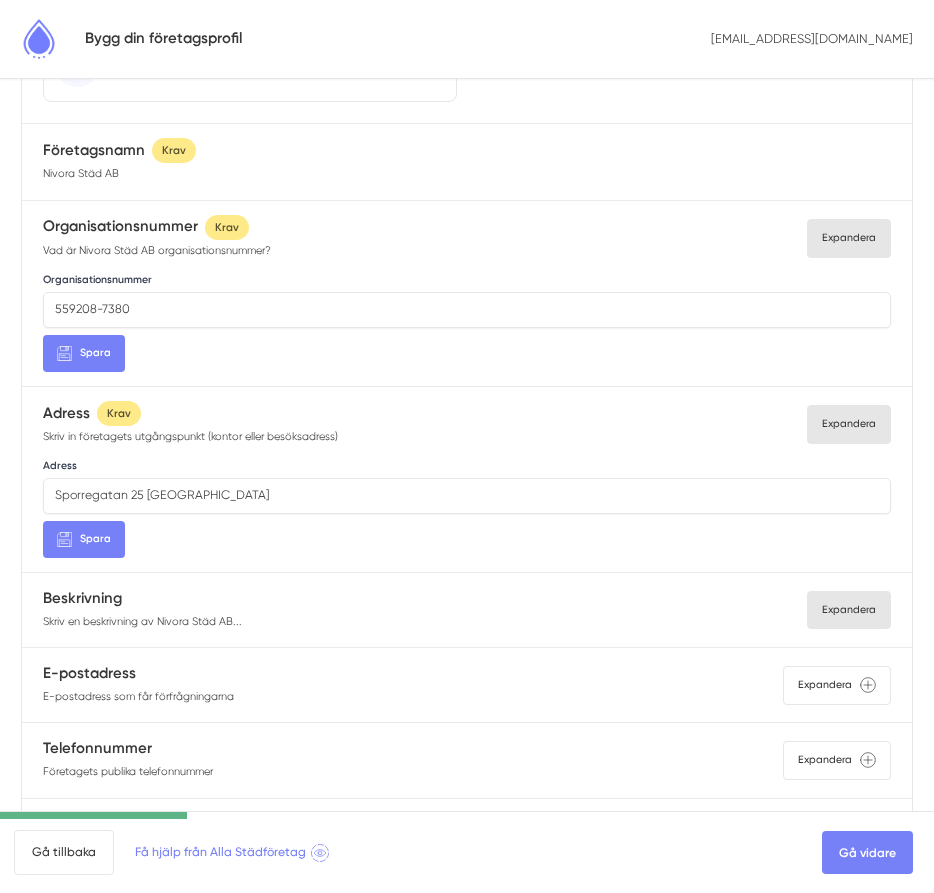 scroll, scrollTop: 357, scrollLeft: 0, axis: vertical 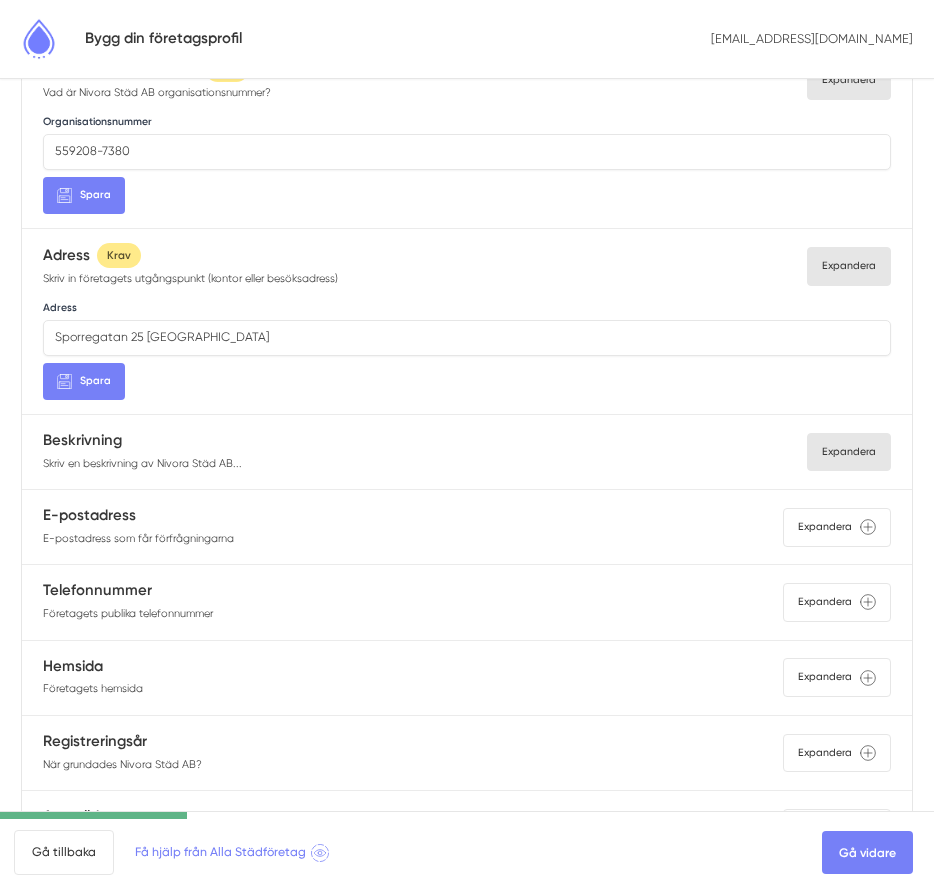 click on "Expandera" at bounding box center [837, 527] 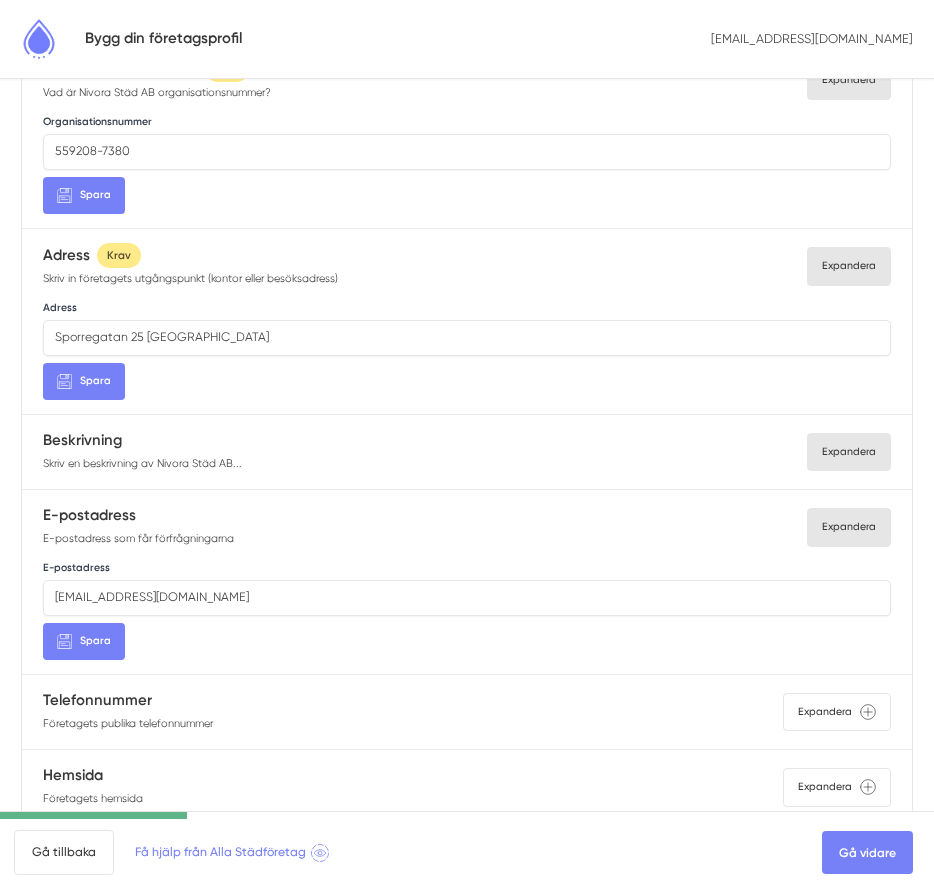 scroll, scrollTop: 618, scrollLeft: 0, axis: vertical 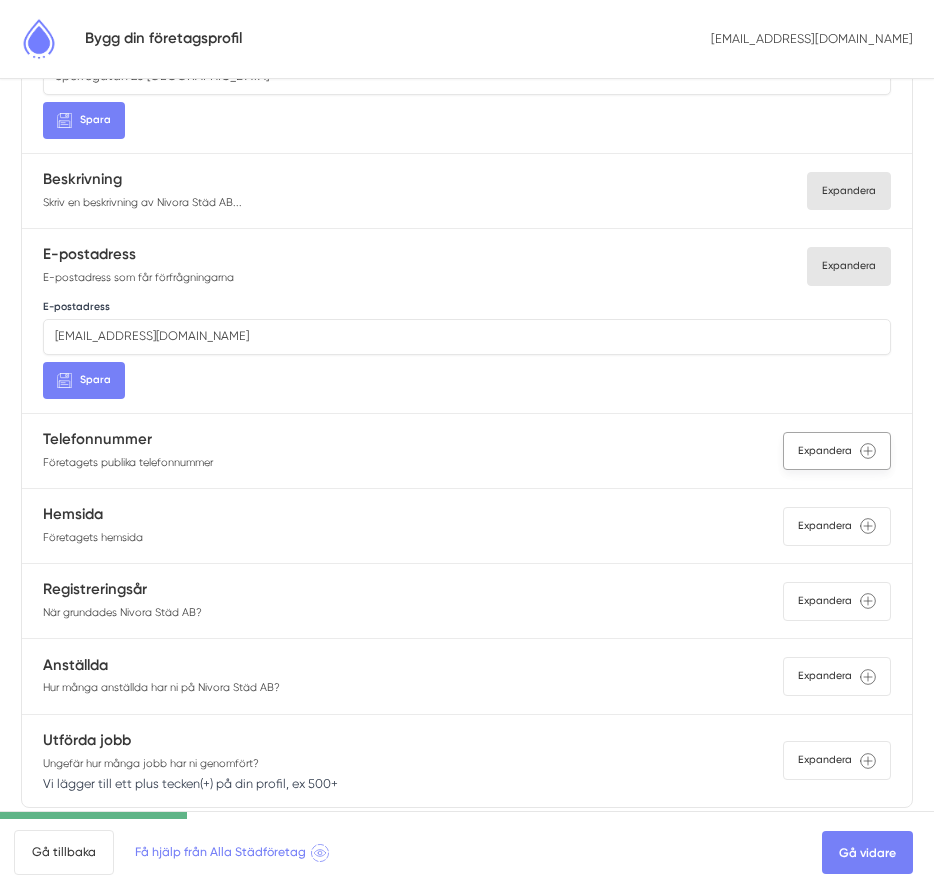 click on "Expandera" at bounding box center [837, 451] 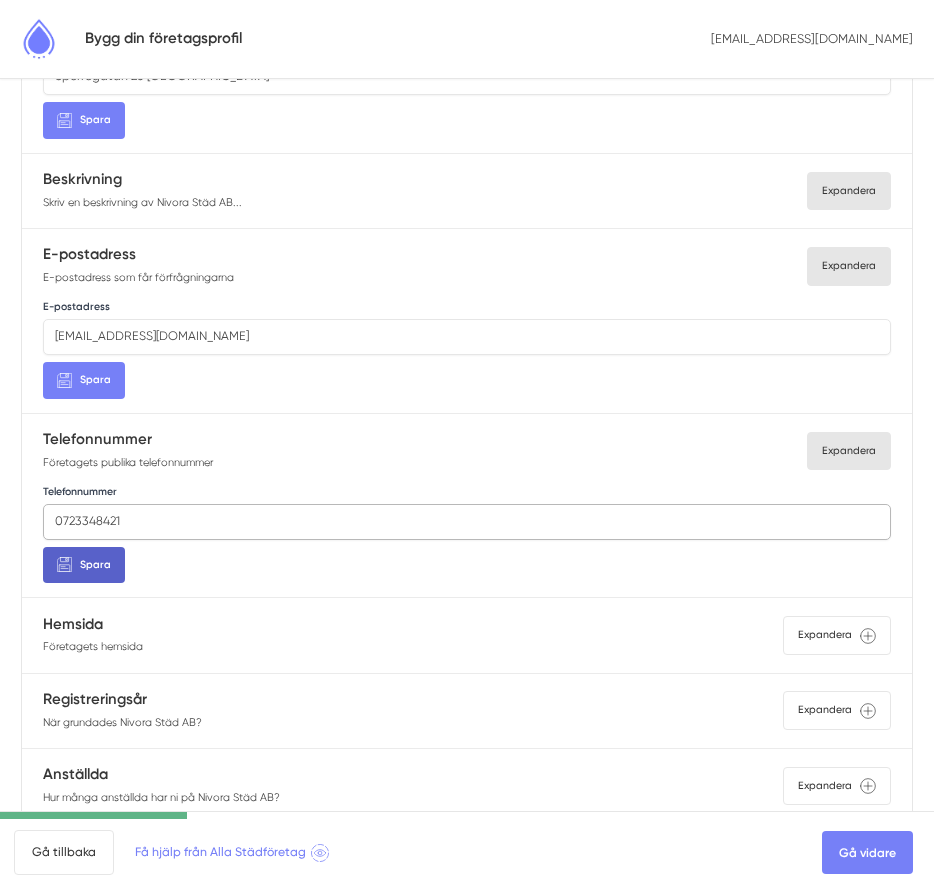 type on "0723348421" 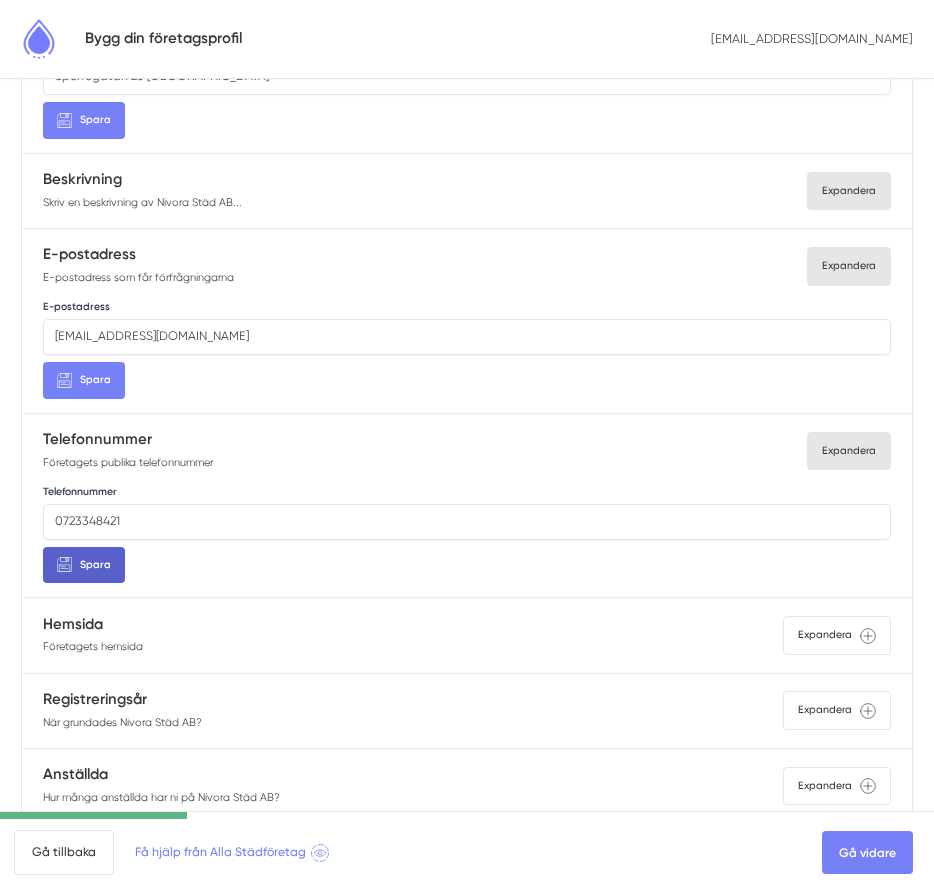 click on "Spara" at bounding box center (84, 565) 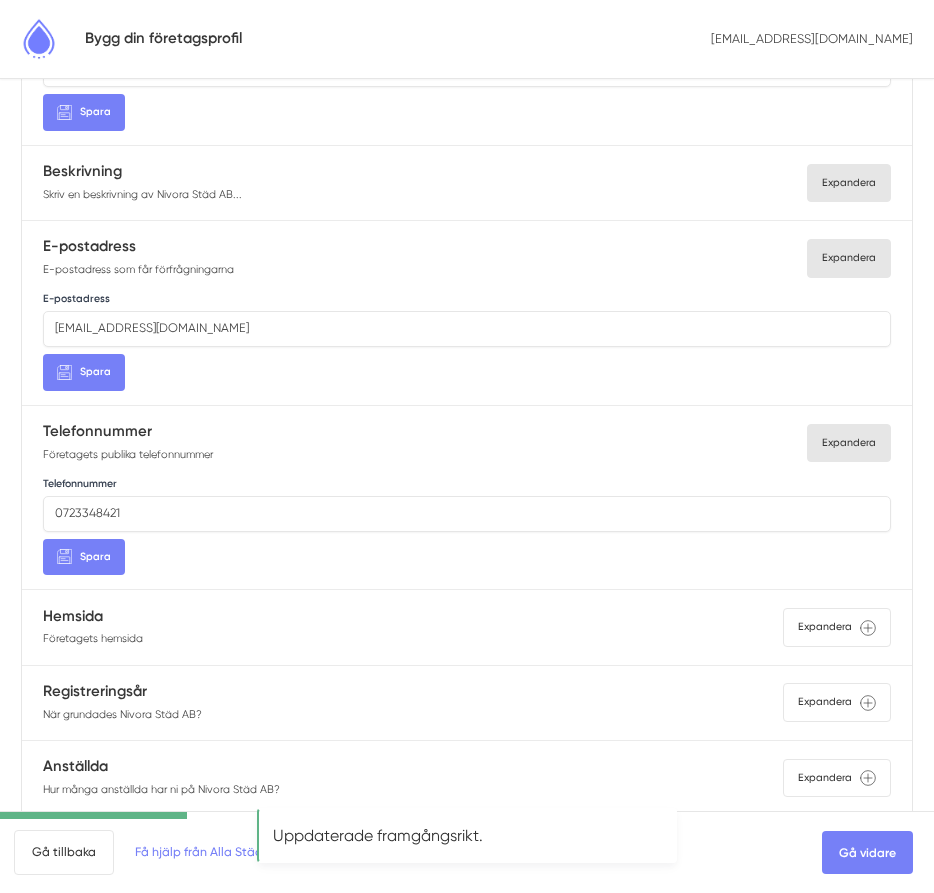 scroll, scrollTop: 654, scrollLeft: 0, axis: vertical 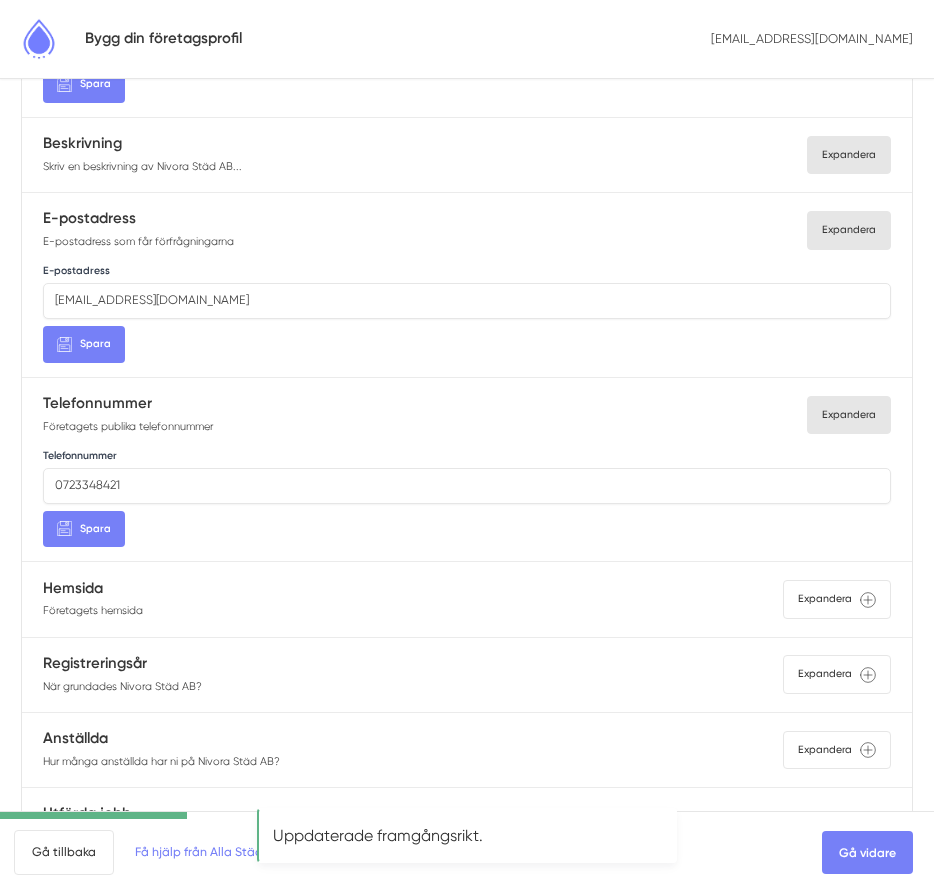click on "Företagets hemsida" at bounding box center [93, 611] 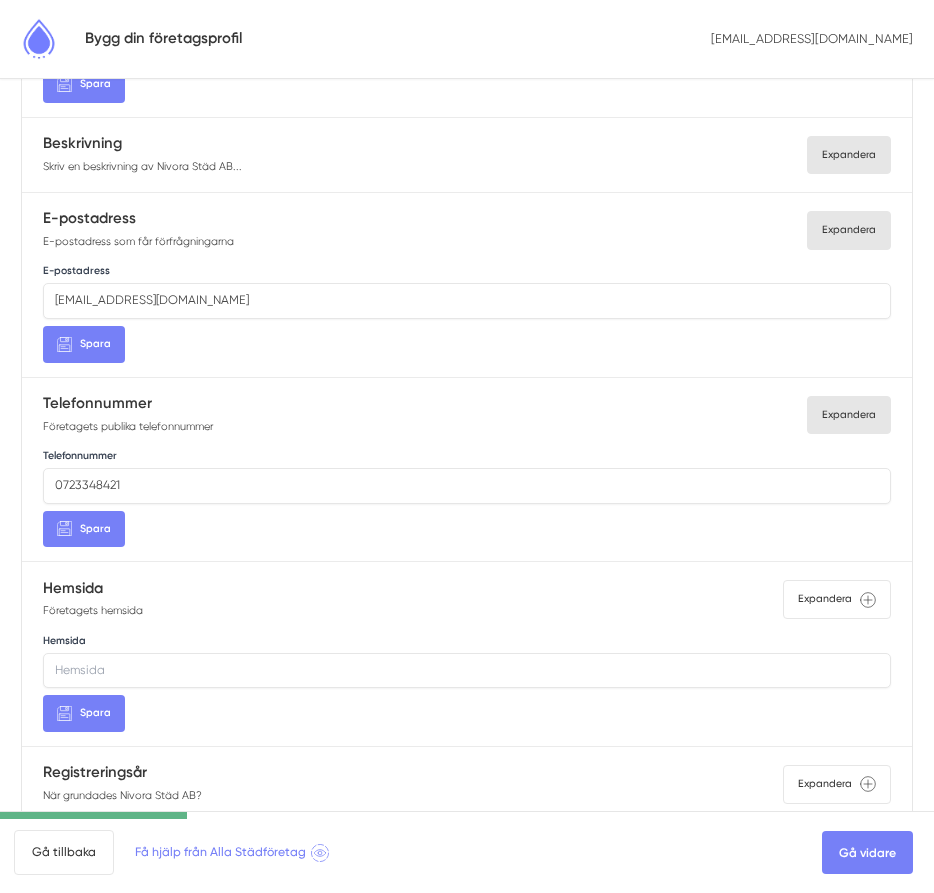 click on "Hemsida" at bounding box center [467, 671] 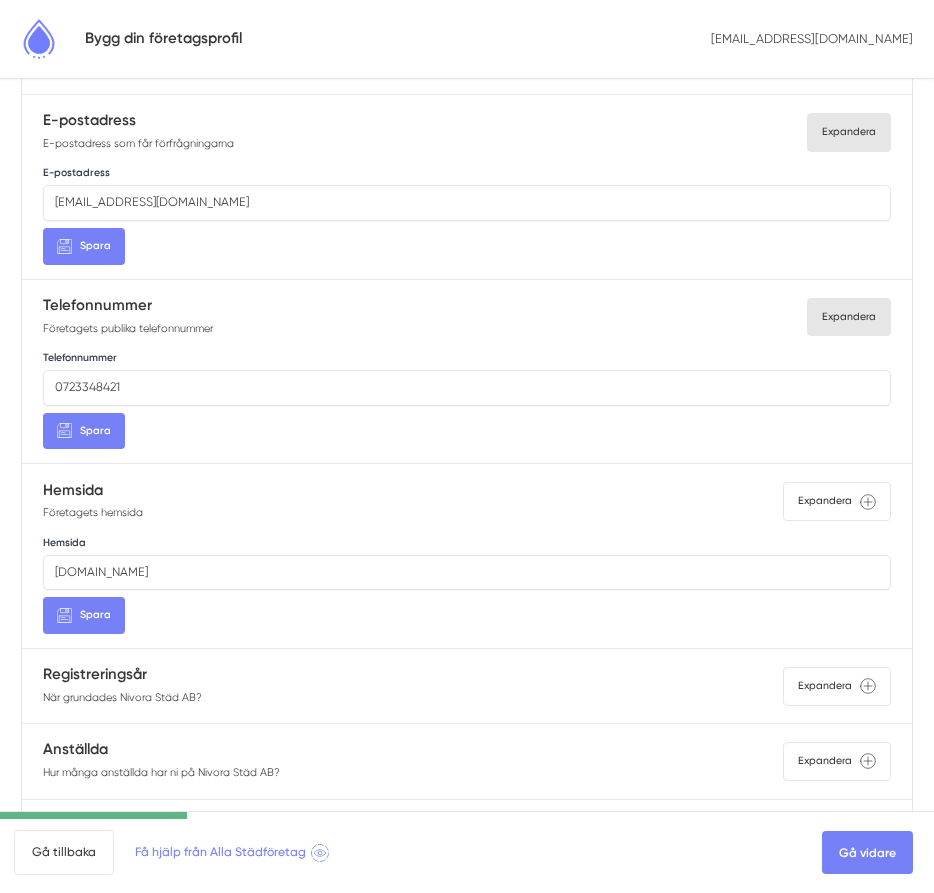 scroll, scrollTop: 773, scrollLeft: 0, axis: vertical 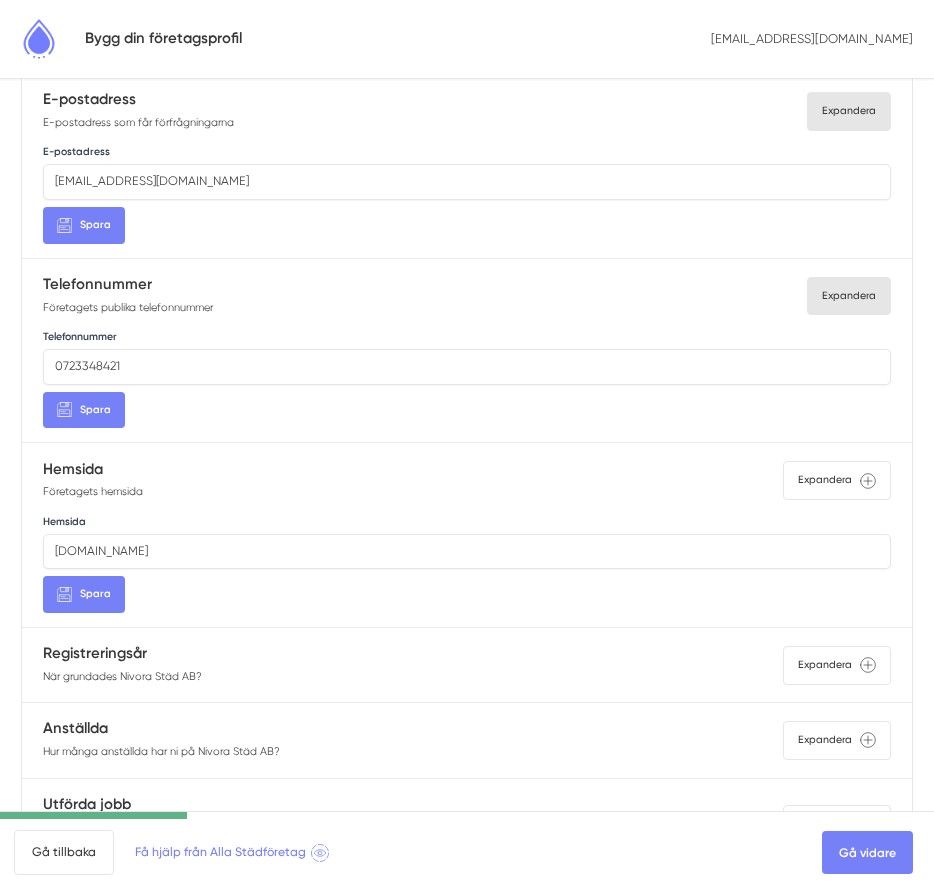 type on "[DOMAIN_NAME]" 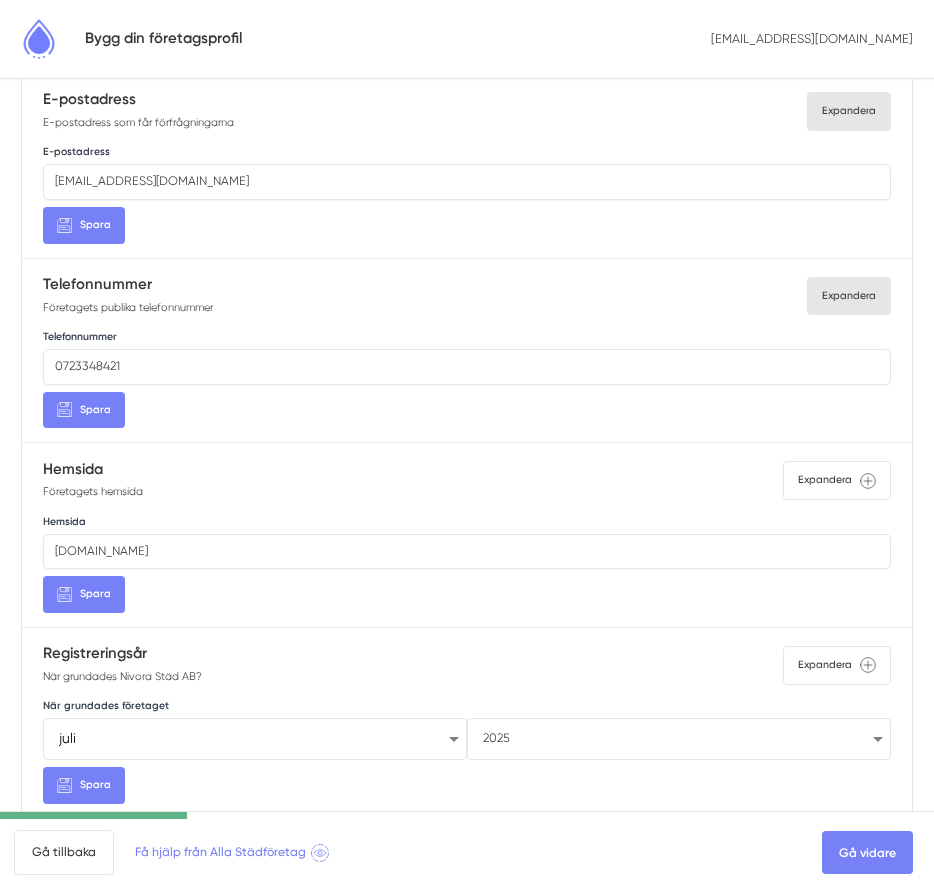 select on "2015" 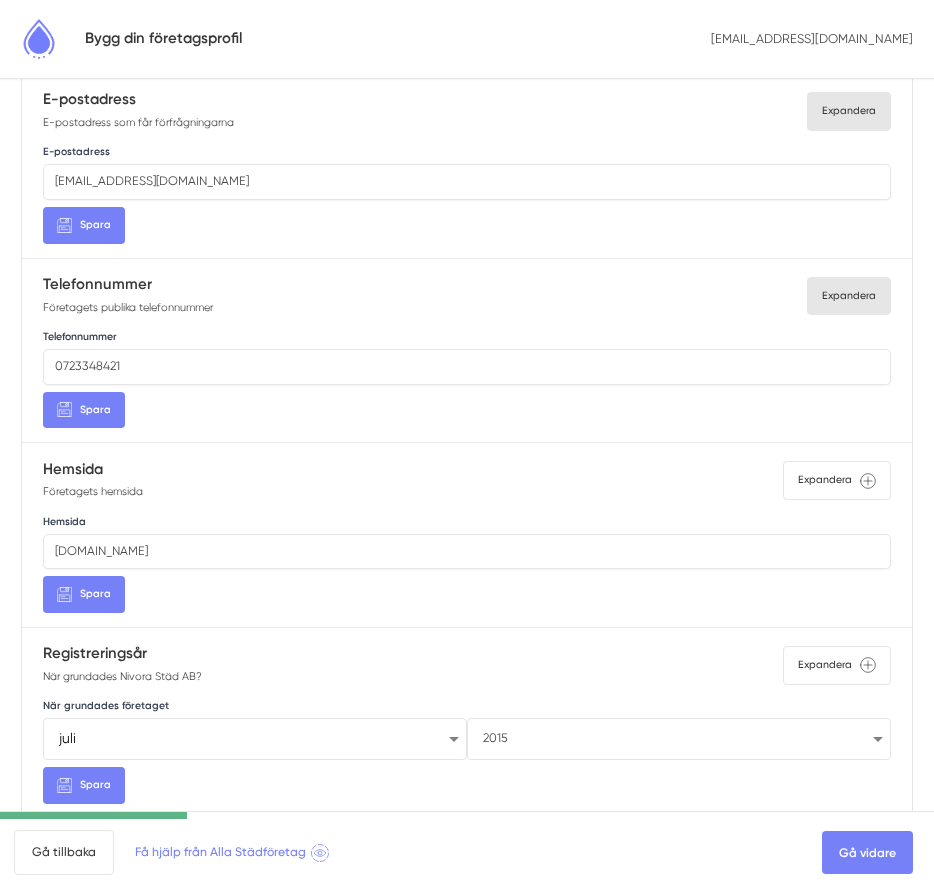 scroll, scrollTop: 891, scrollLeft: 0, axis: vertical 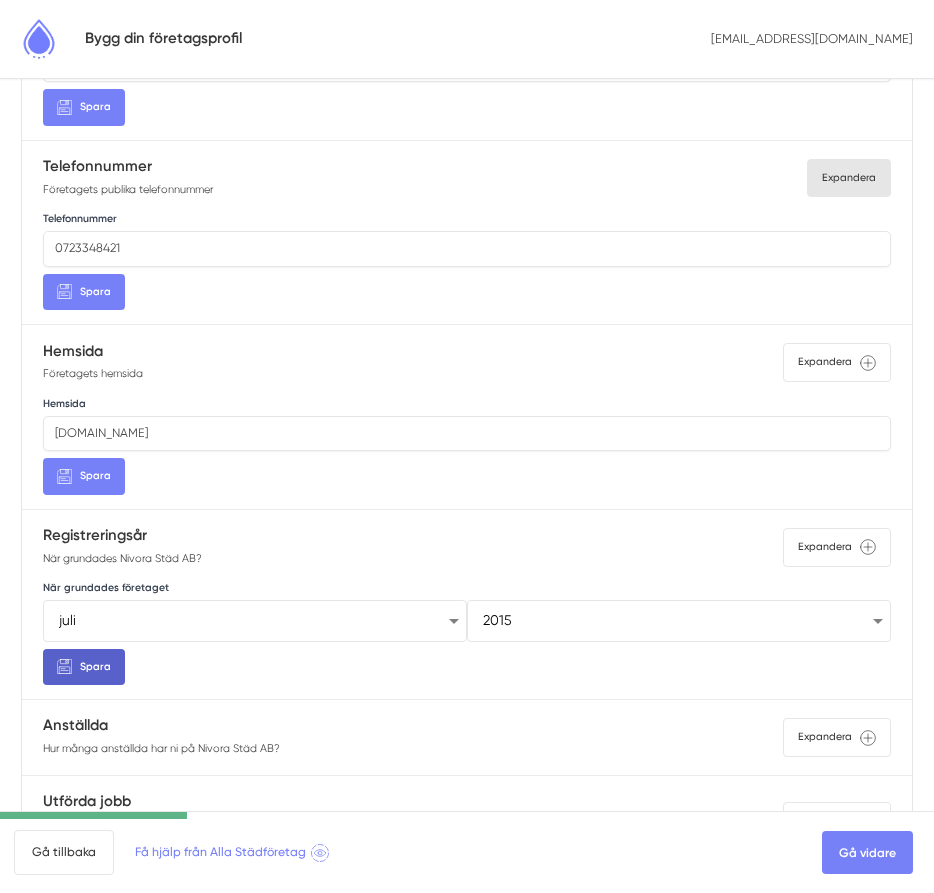 click on "Spara" at bounding box center (95, 667) 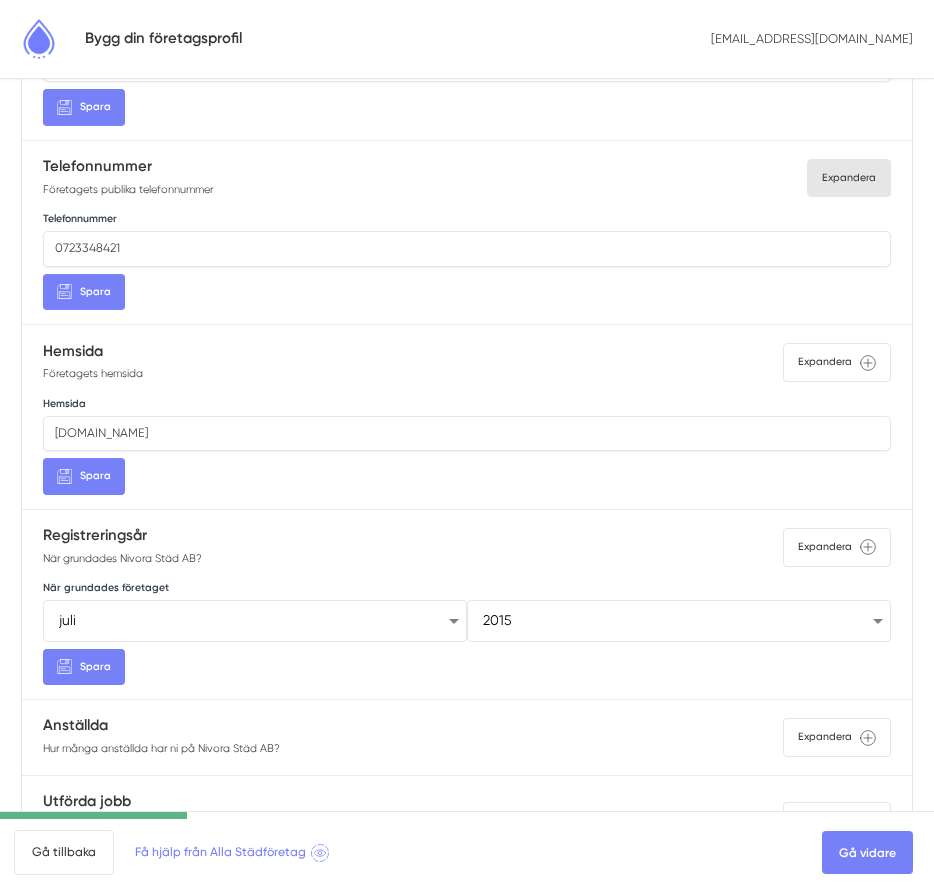 scroll, scrollTop: 949, scrollLeft: 0, axis: vertical 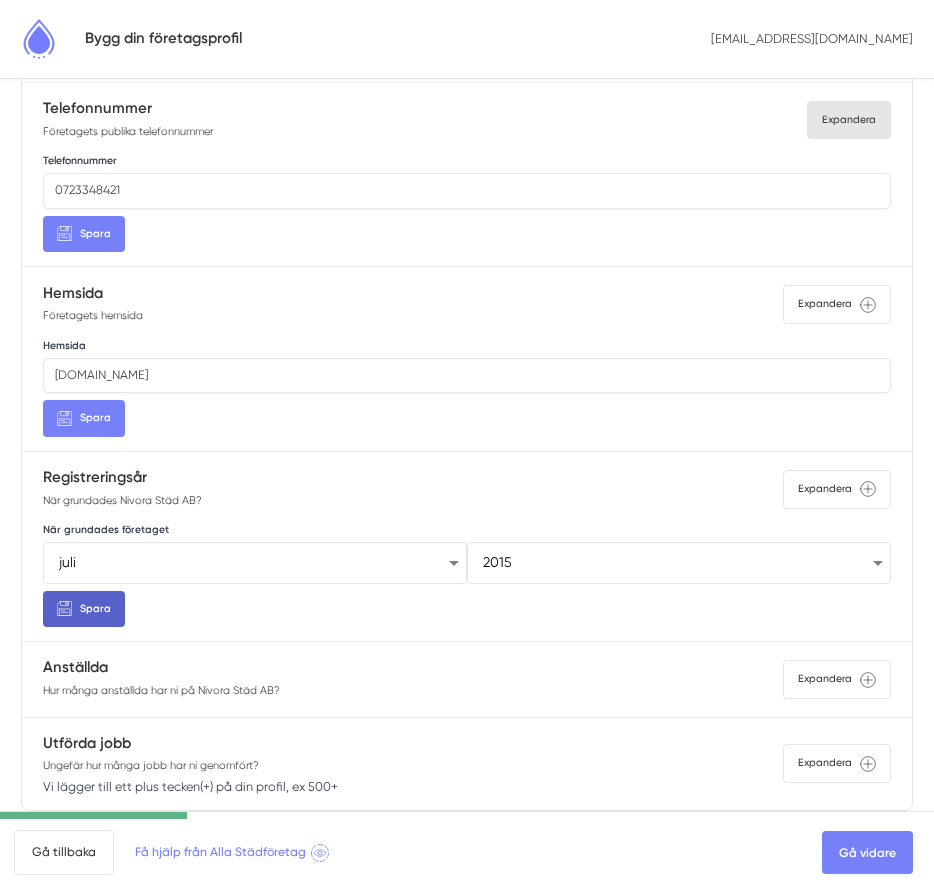 click on "Spara" at bounding box center (95, 609) 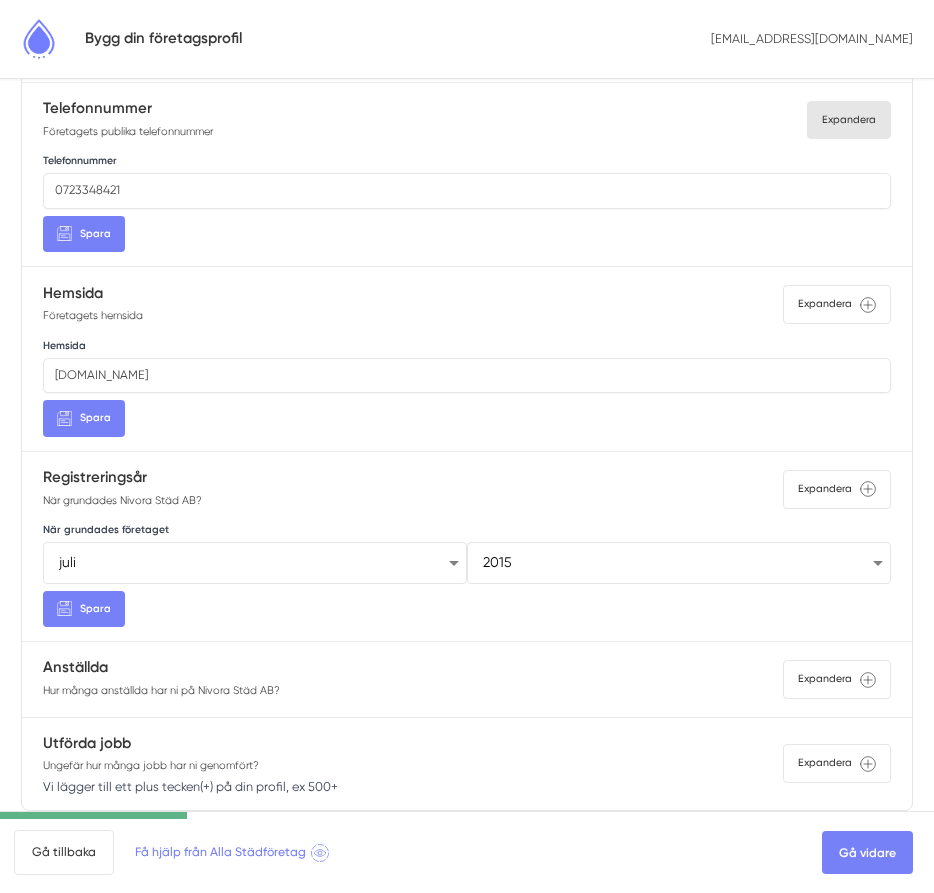 click on "Hur många anställda har ni på Nivora Städ AB?" at bounding box center [161, 691] 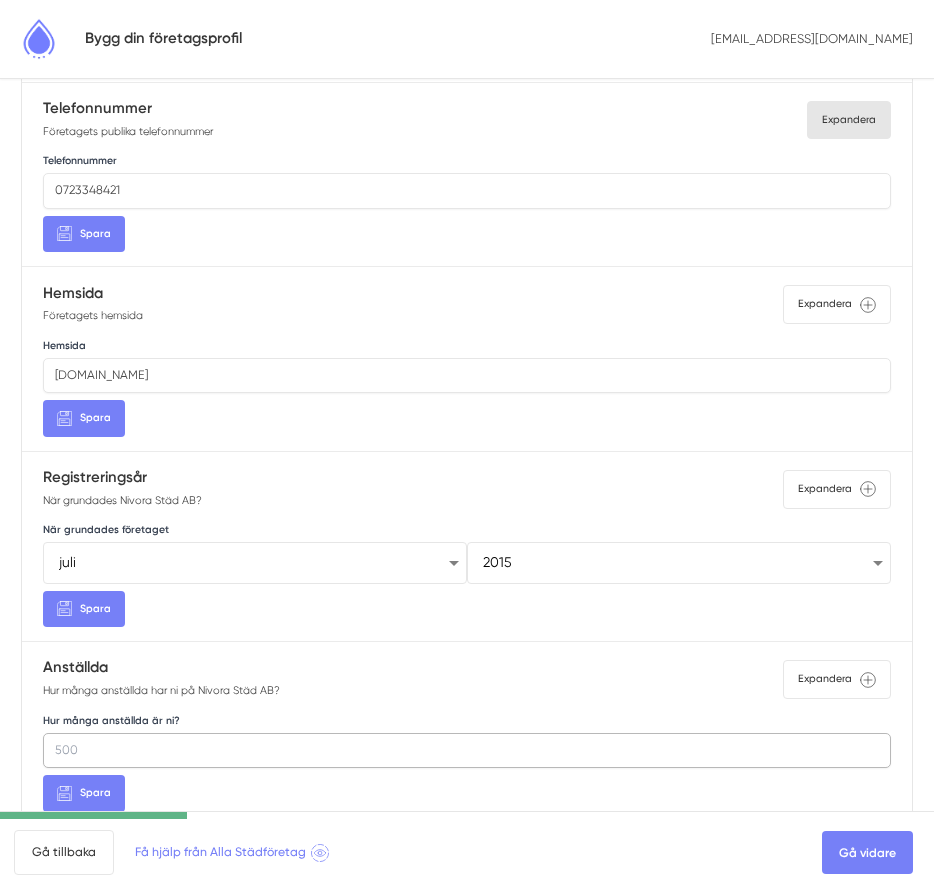 click on "Hur många anställda är ni?" at bounding box center [467, 751] 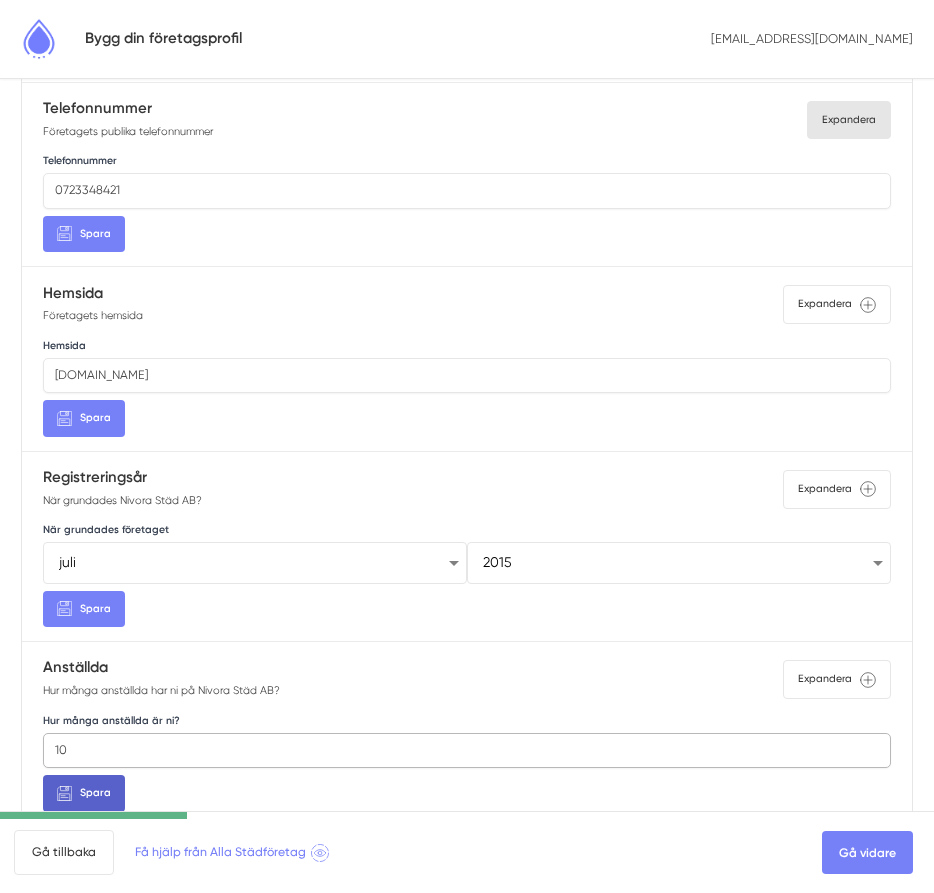 type on "10" 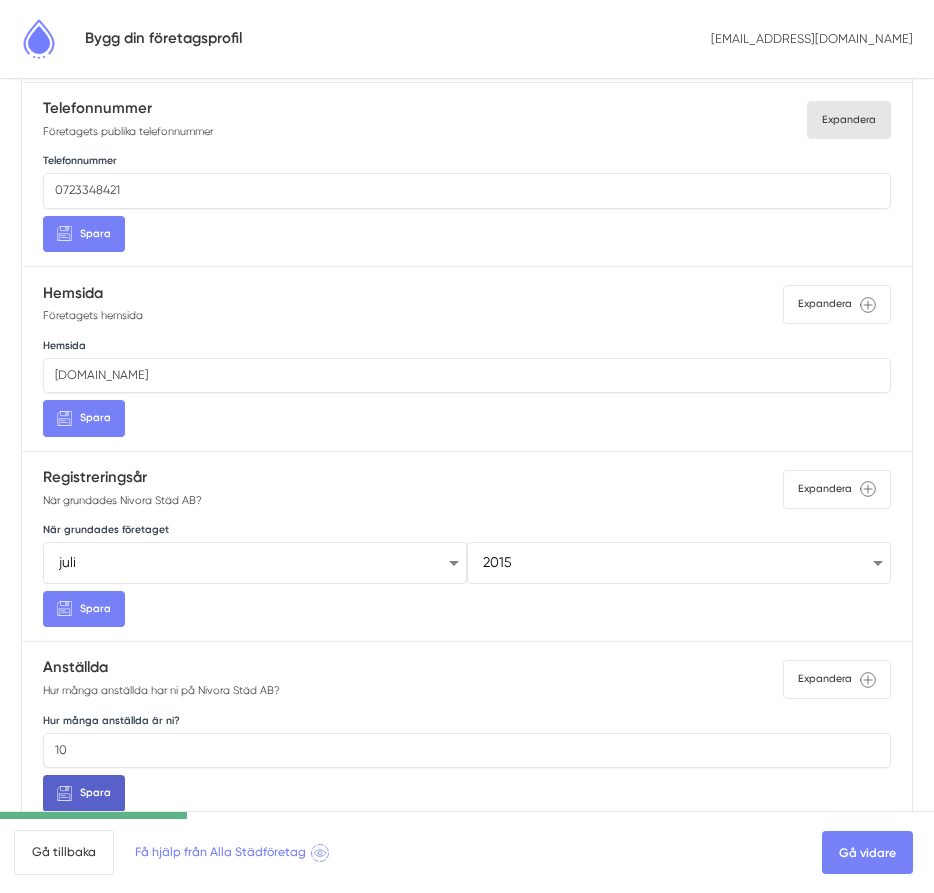 click on "Spara" at bounding box center [95, 793] 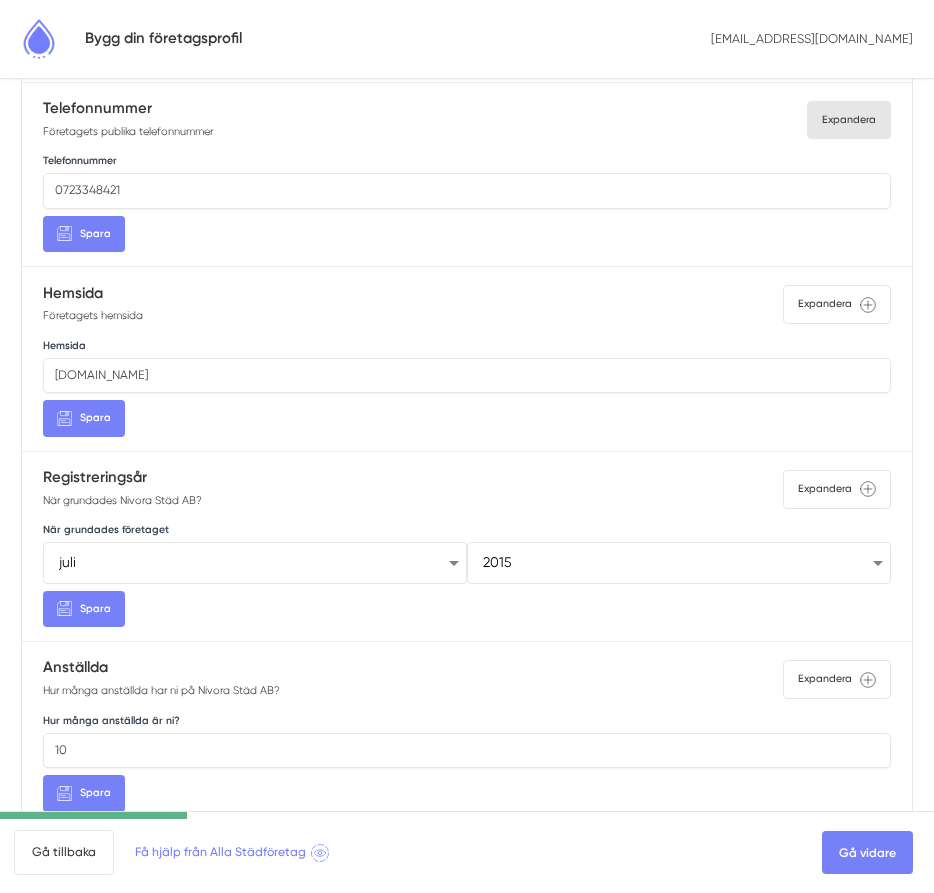 scroll, scrollTop: 1058, scrollLeft: 0, axis: vertical 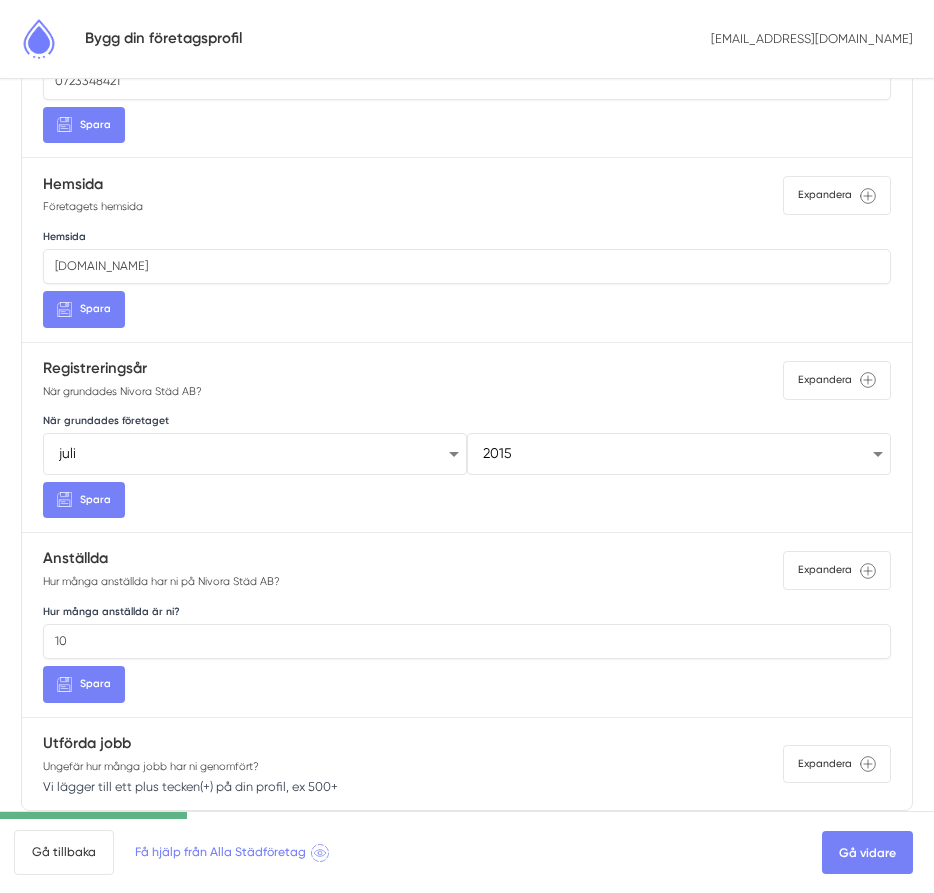 click on "Utförda jobb" at bounding box center [190, 744] 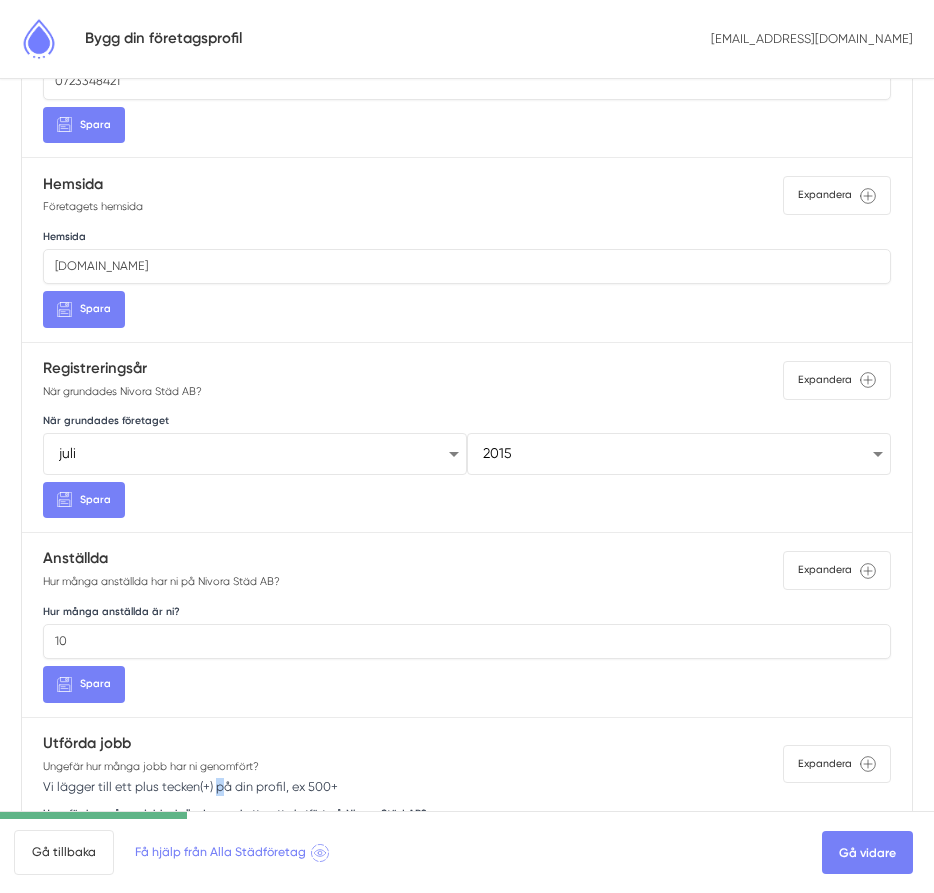 scroll, scrollTop: 1167, scrollLeft: 0, axis: vertical 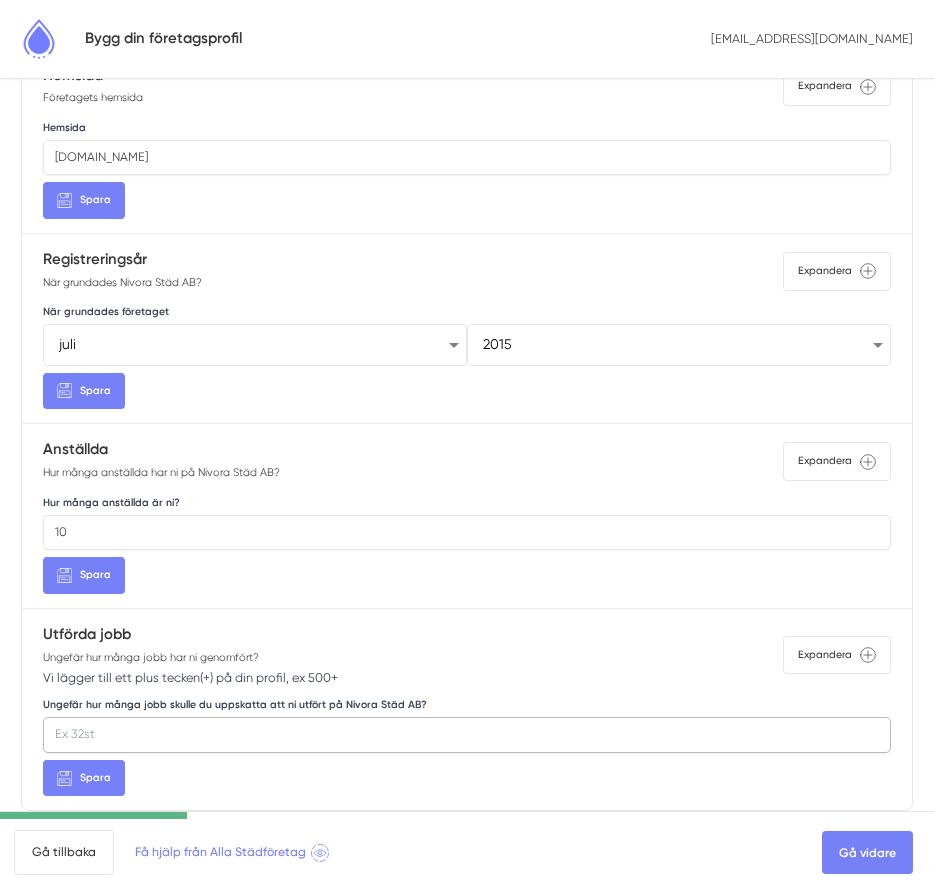 click on "Ungefär hur många jobb skulle du uppskatta att ni utfört på Nivora Städ AB?" at bounding box center [467, 735] 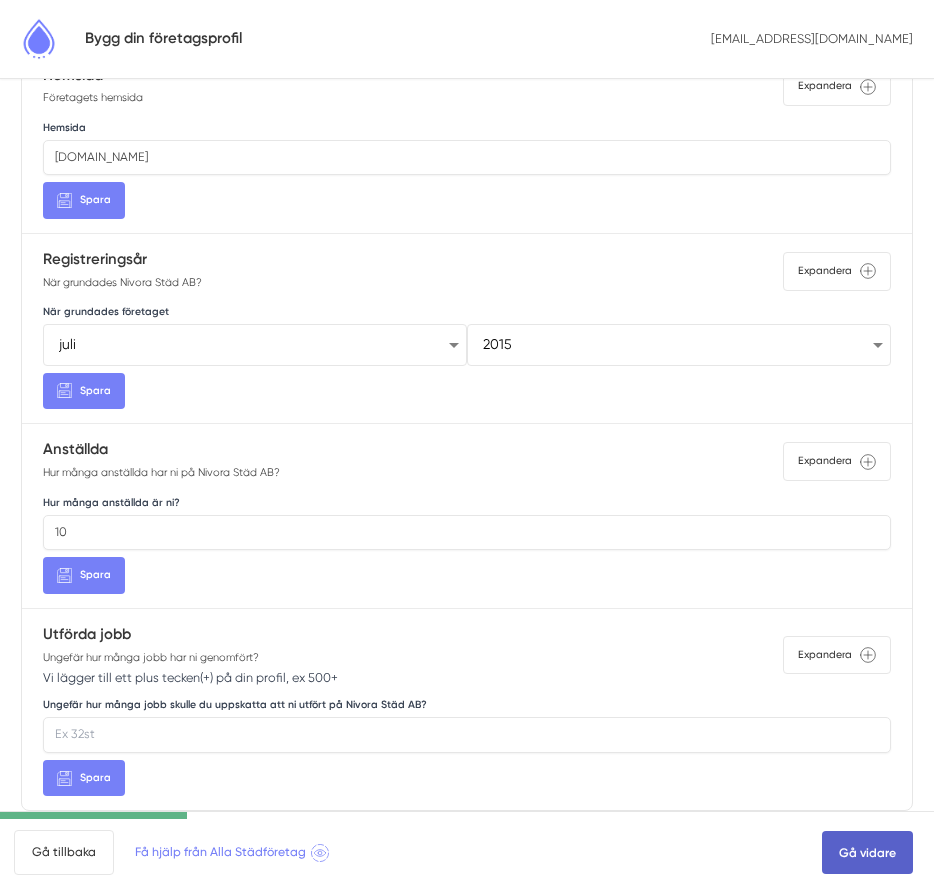 click on "Gå vidare" at bounding box center [867, 853] 